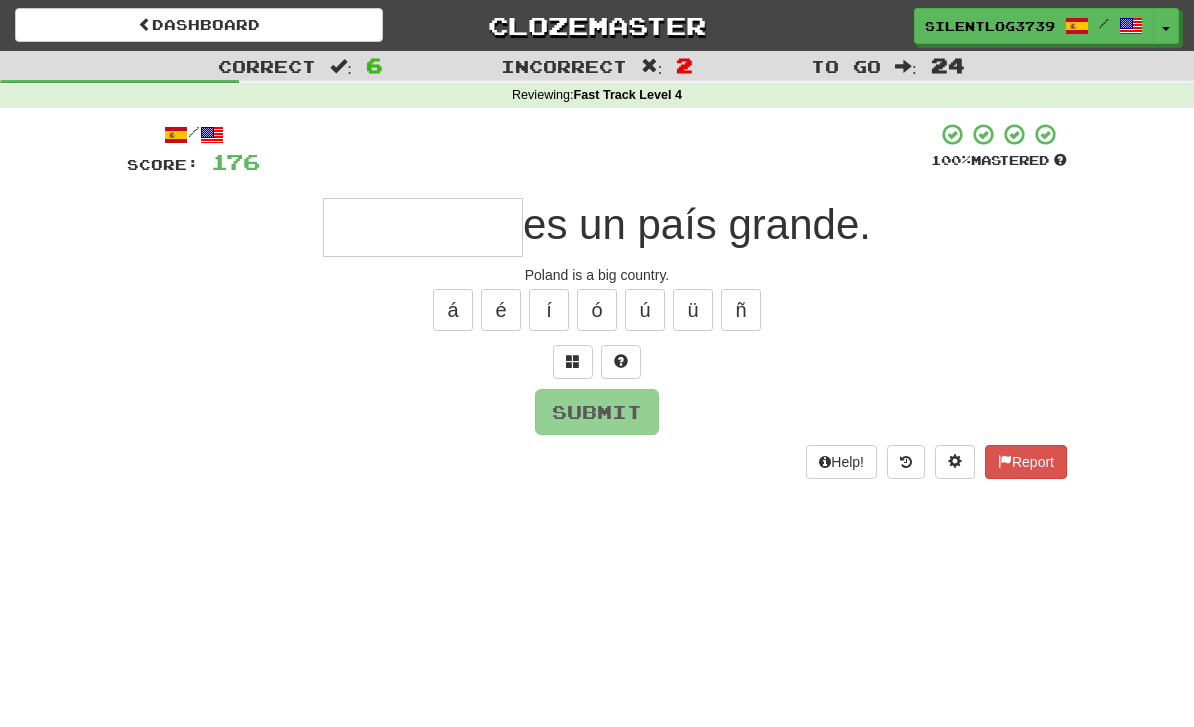 scroll, scrollTop: 0, scrollLeft: 0, axis: both 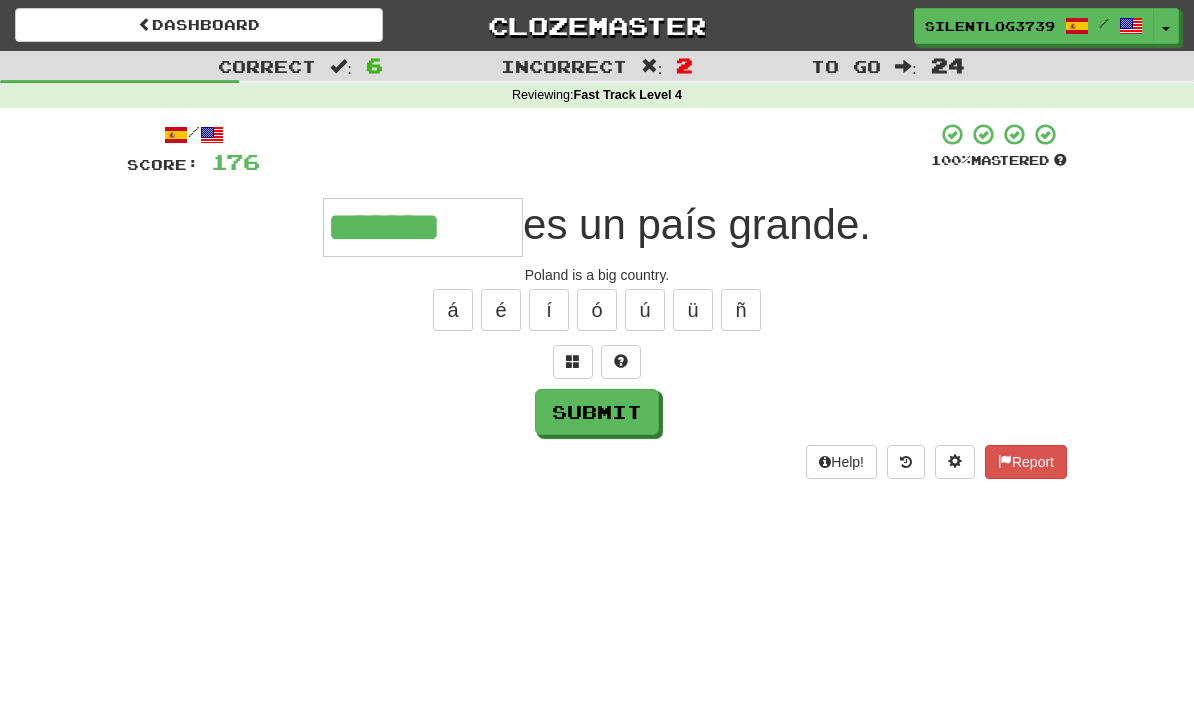 type on "*******" 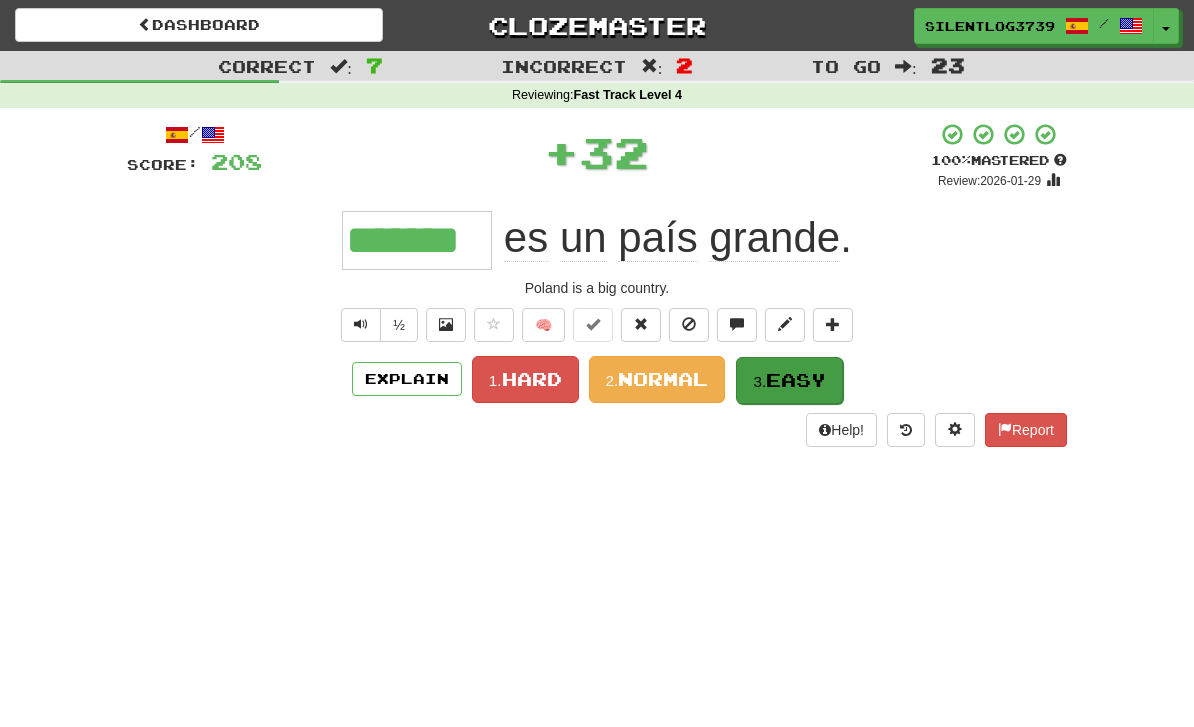 click on "Easy" at bounding box center (796, 380) 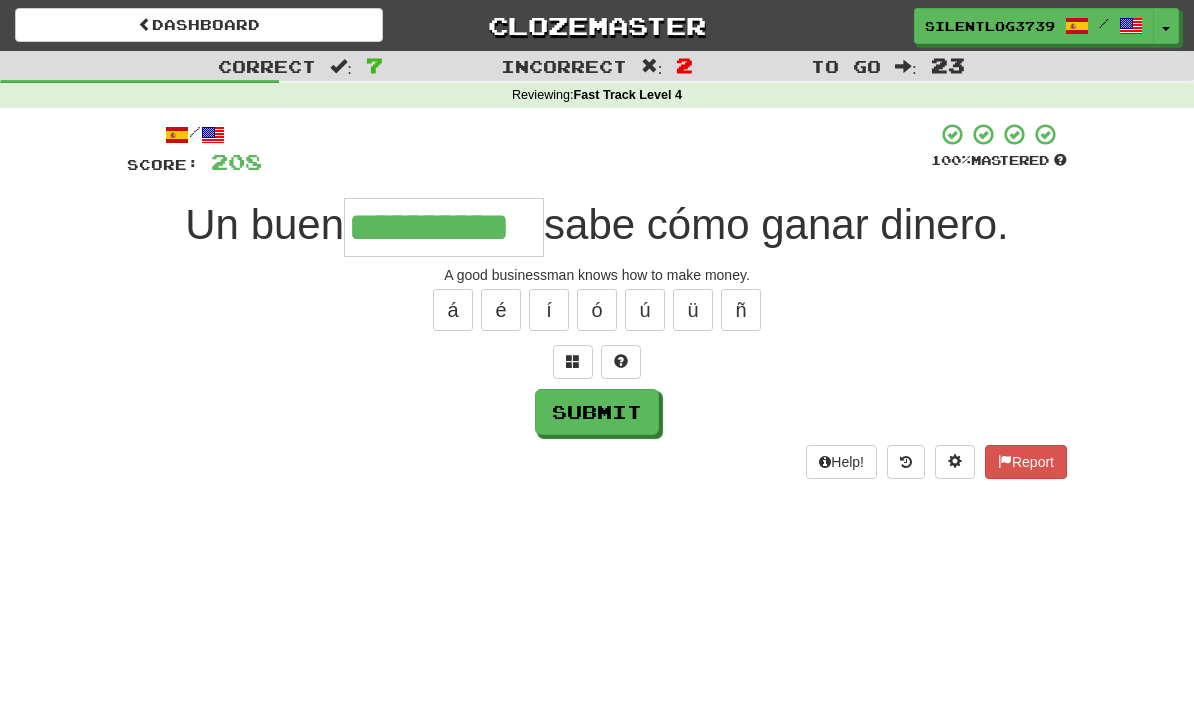 type on "**********" 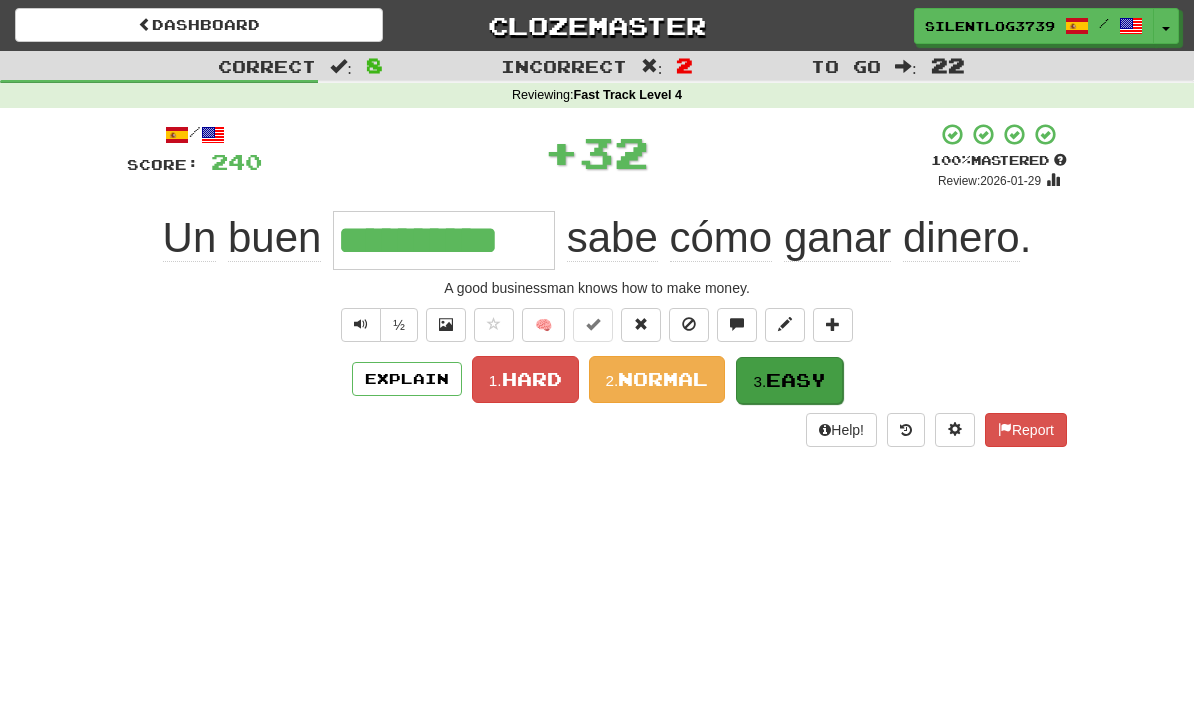 click on "3.  Easy" at bounding box center (789, 380) 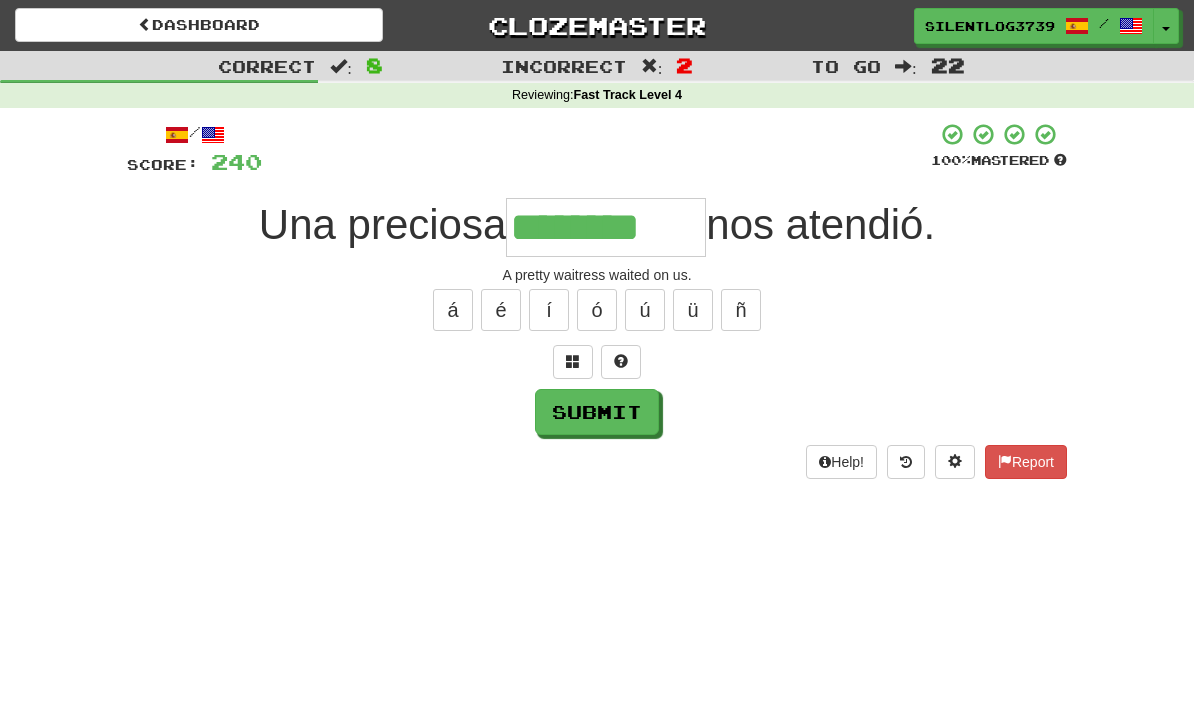 type on "********" 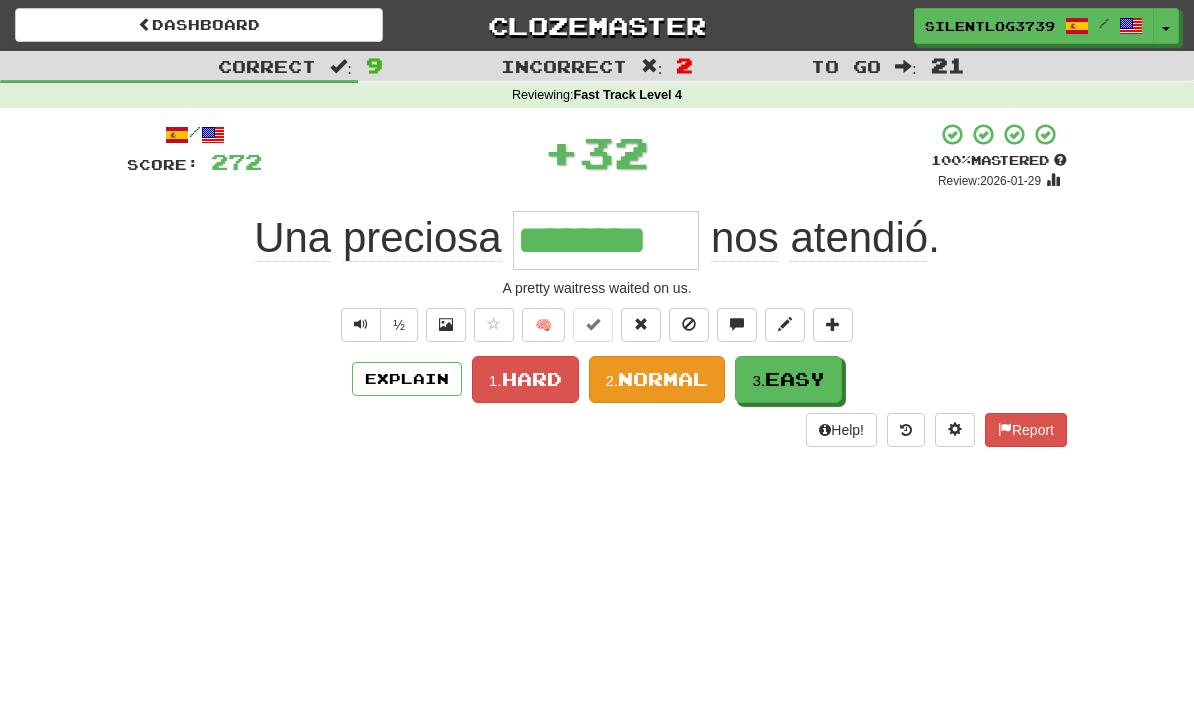 click on "Normal" at bounding box center [663, 379] 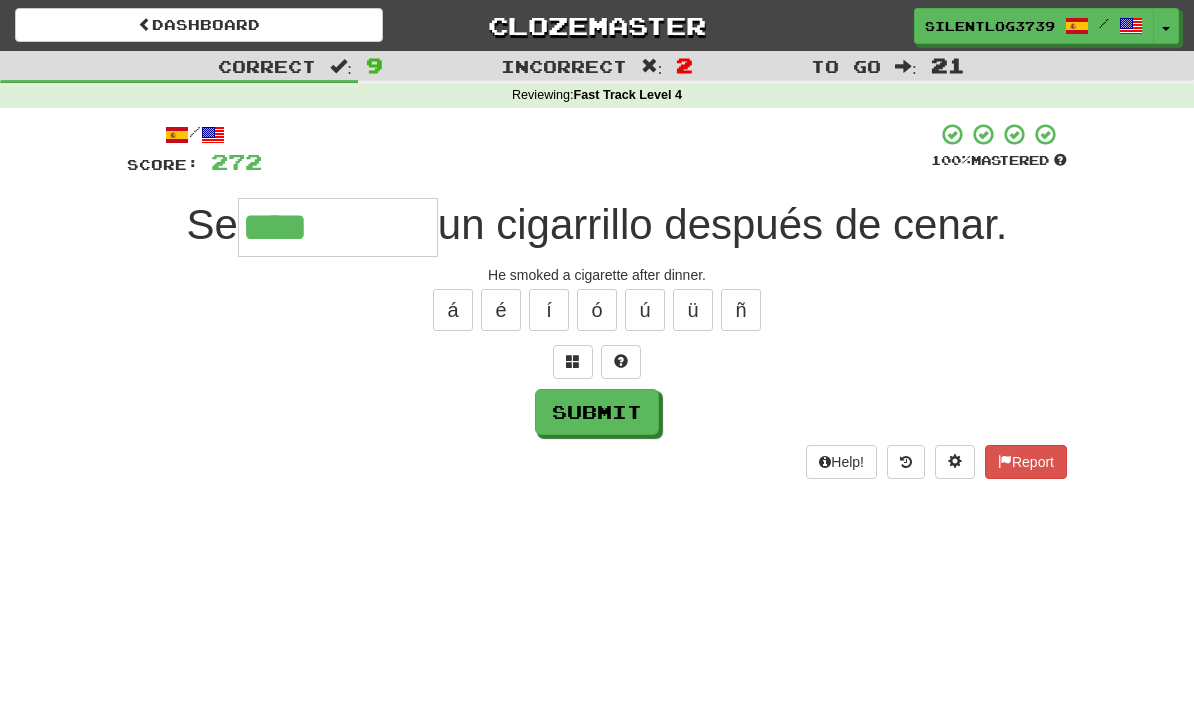 type on "****" 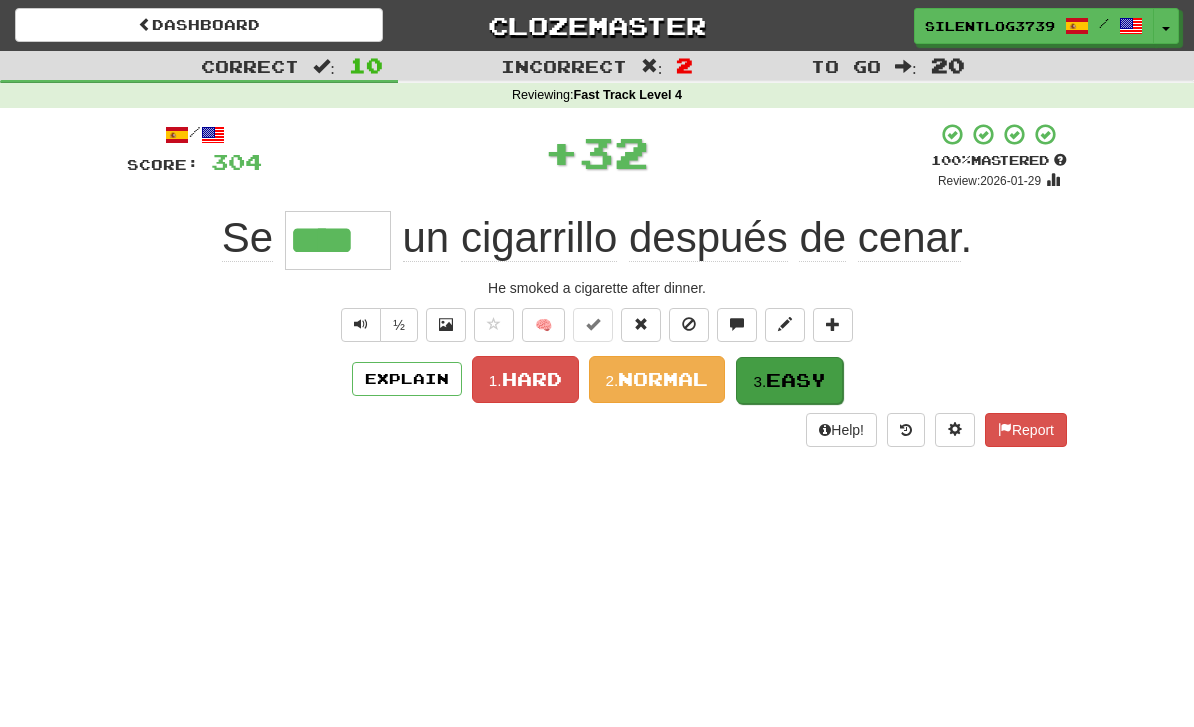 click on "Easy" at bounding box center (796, 380) 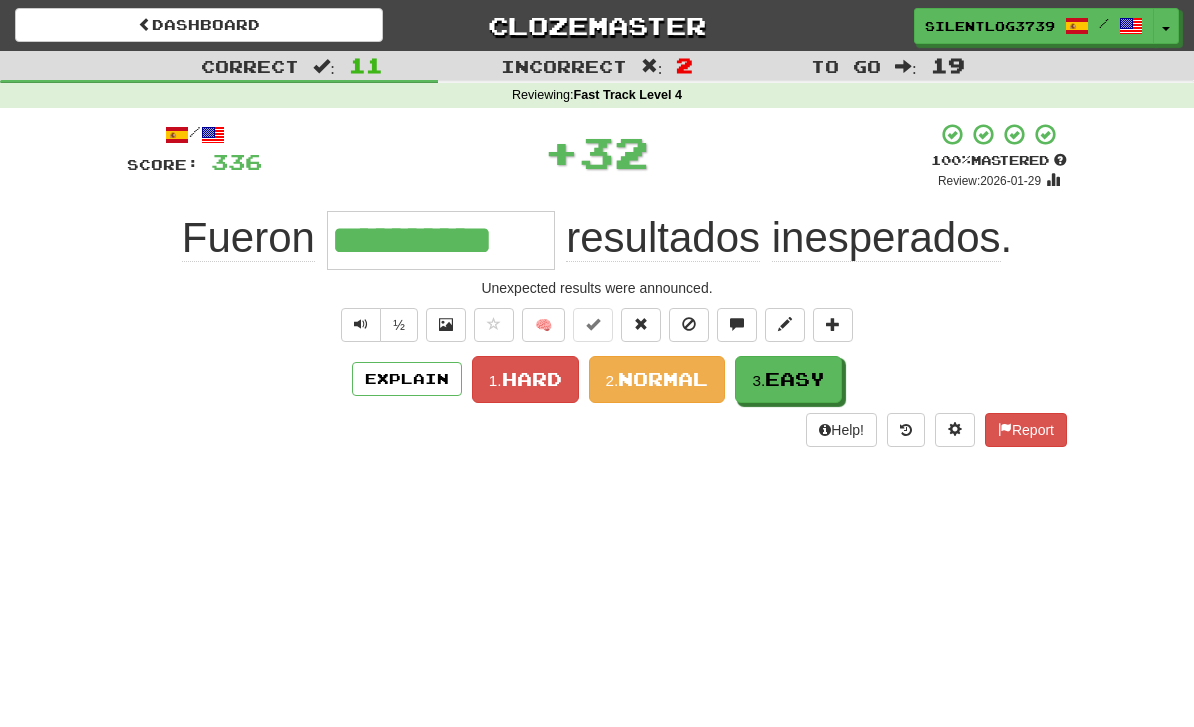type on "**********" 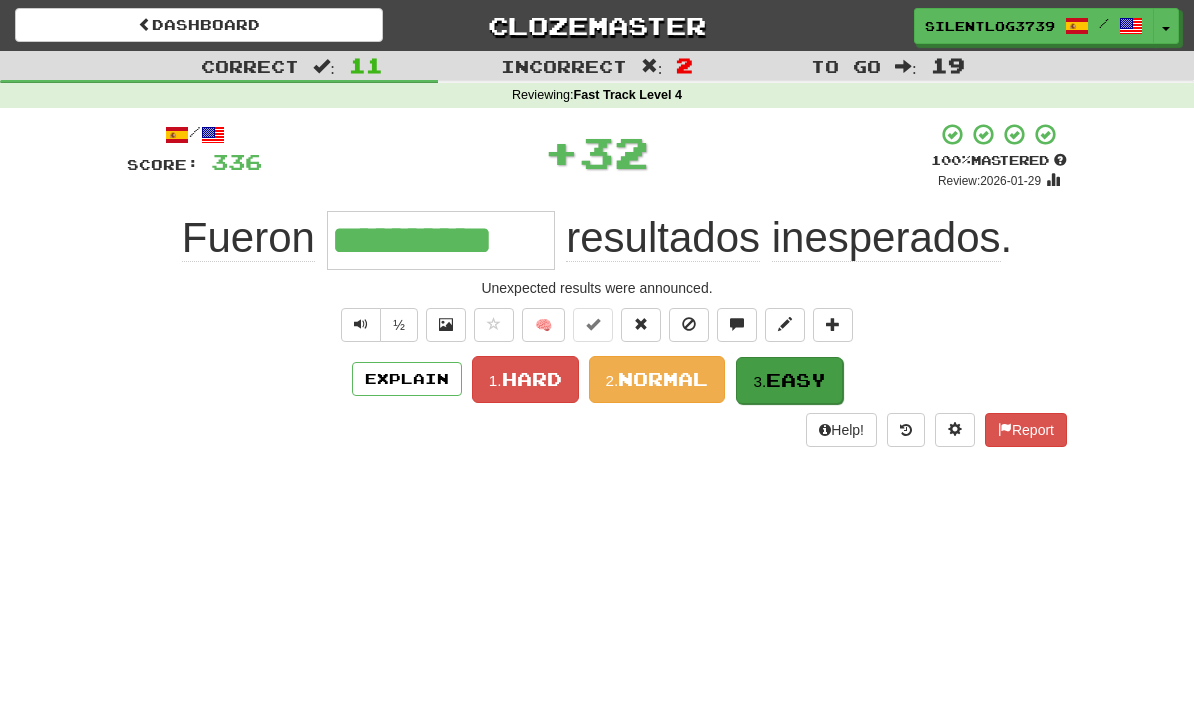 click on "Easy" at bounding box center [796, 380] 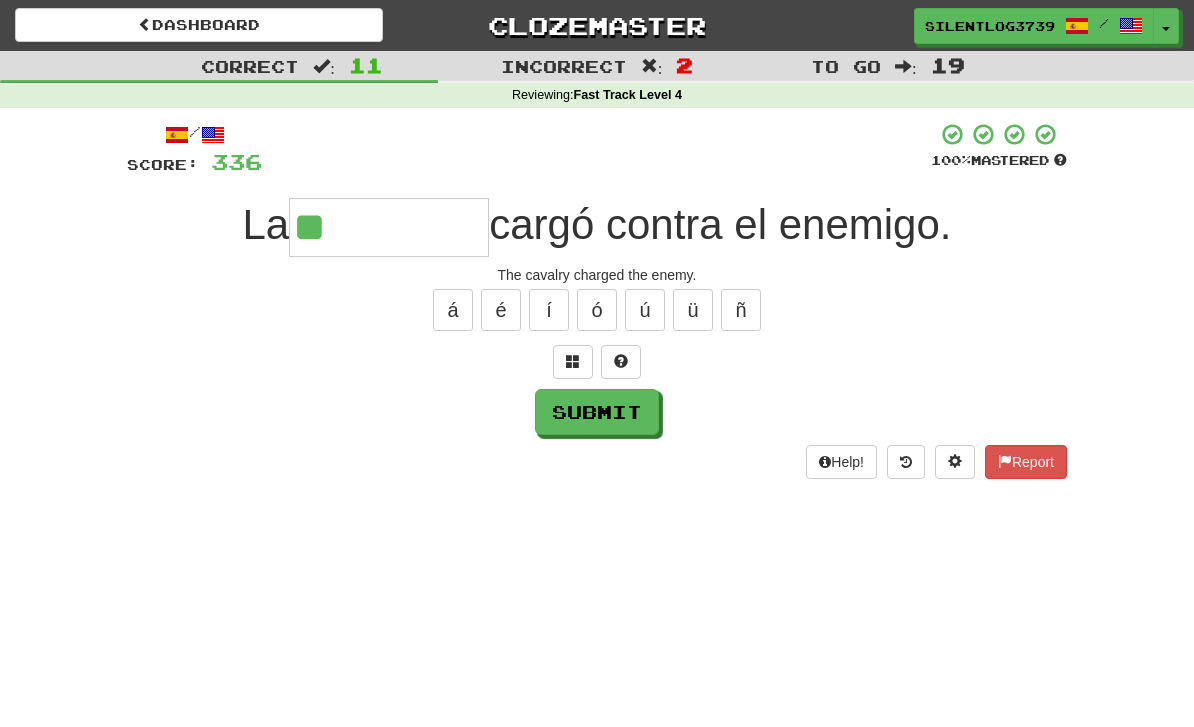 type on "*" 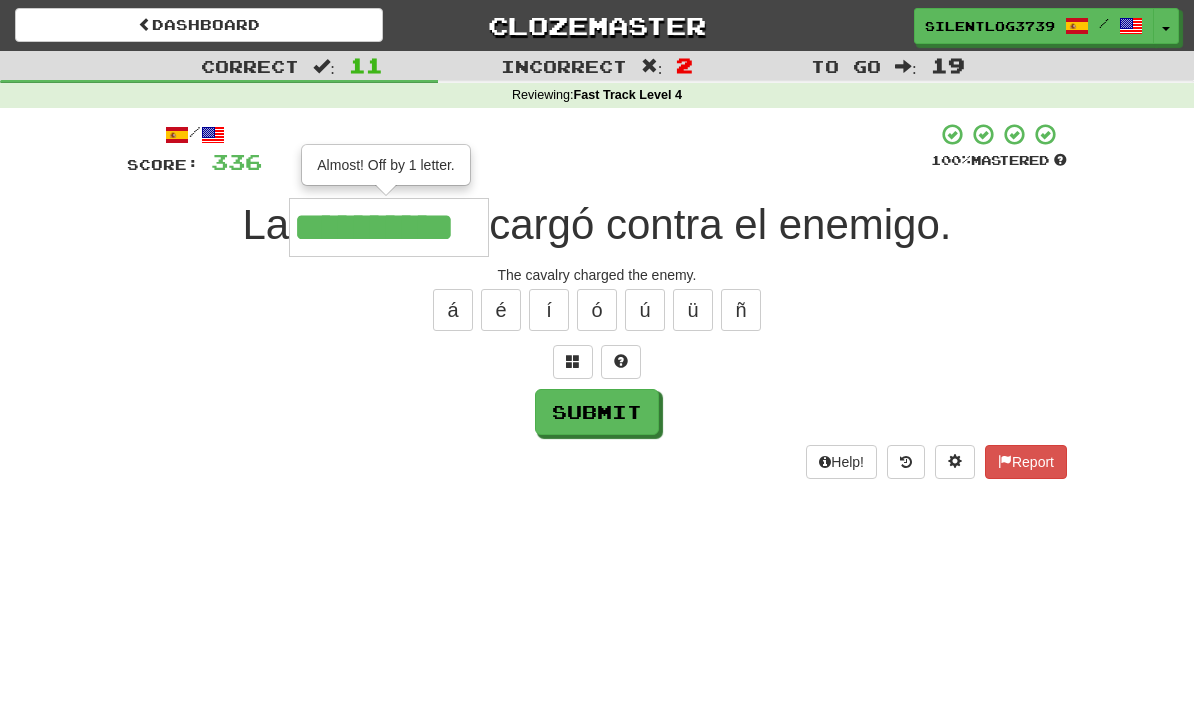 type on "**********" 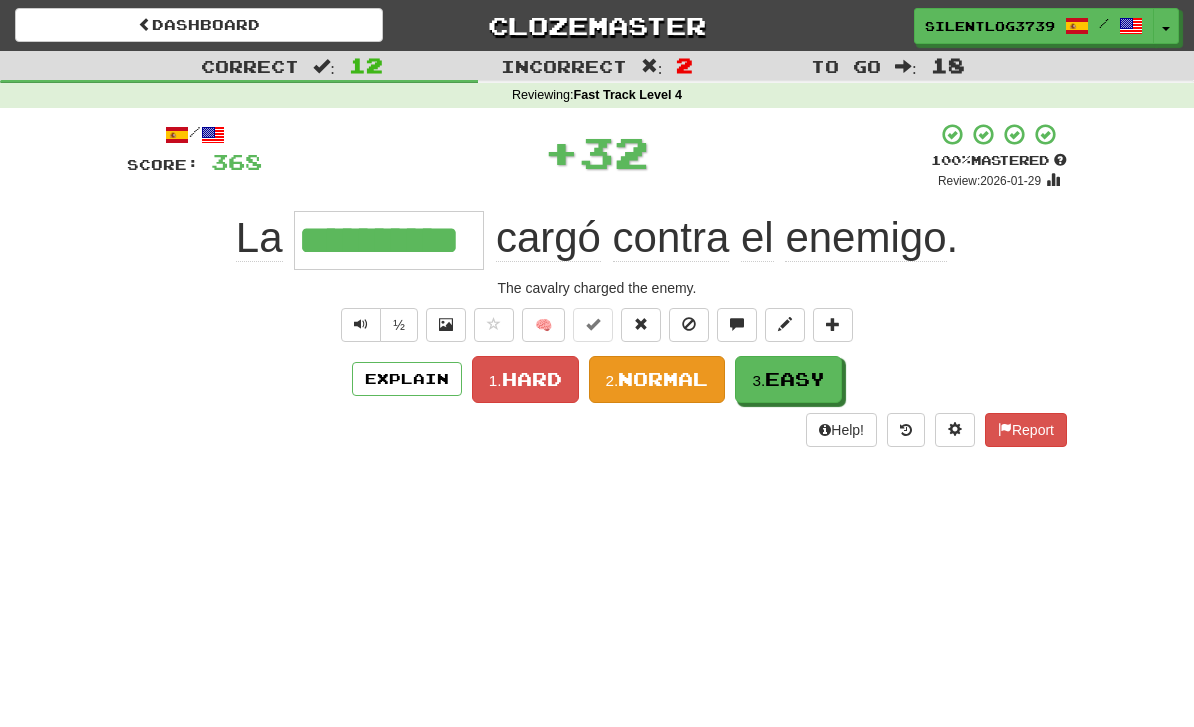 click on "Normal" at bounding box center [663, 379] 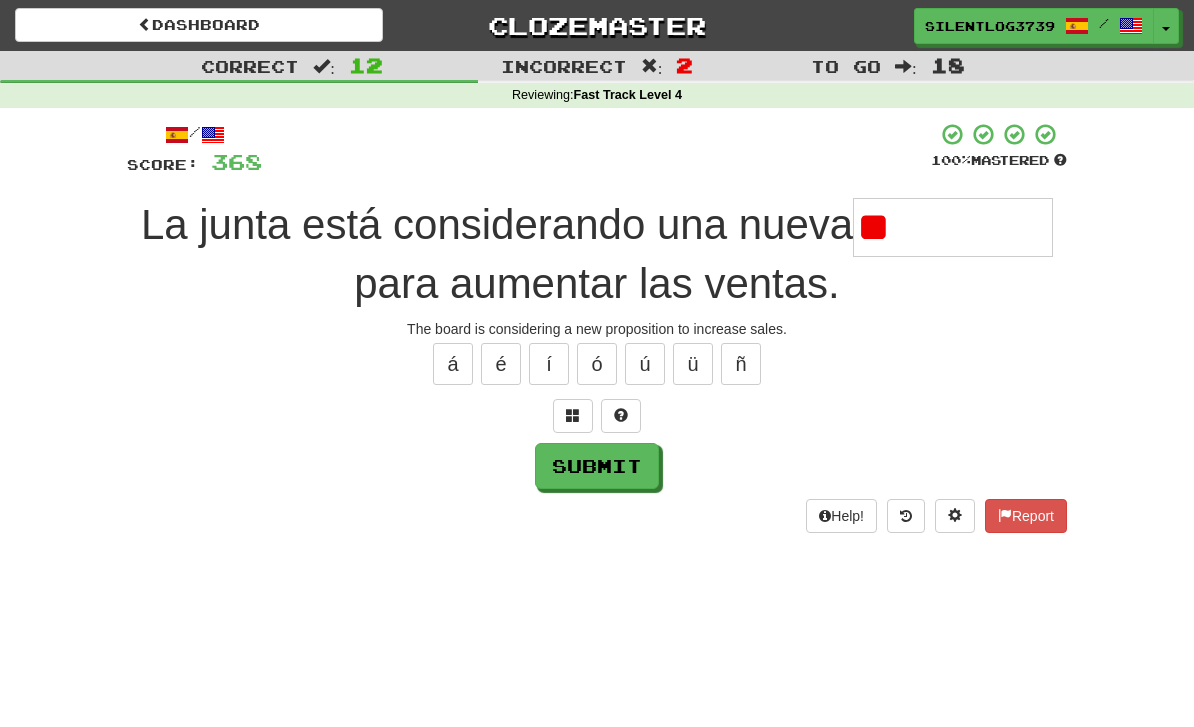 type on "*" 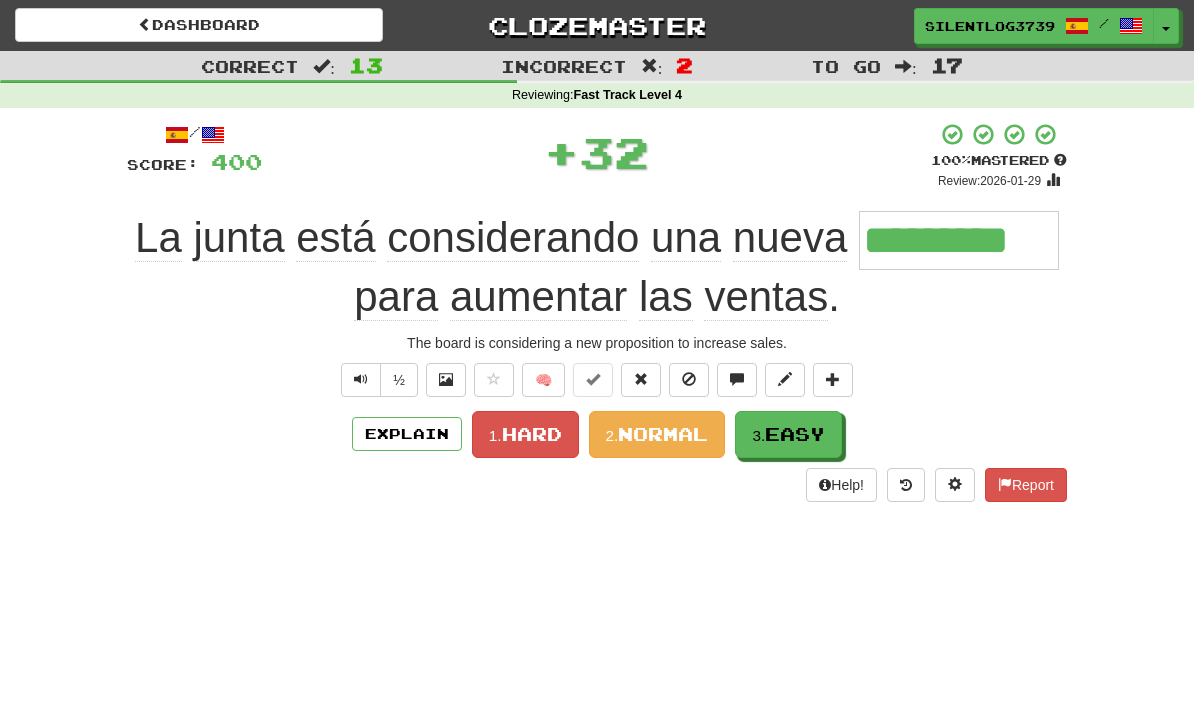 type on "*********" 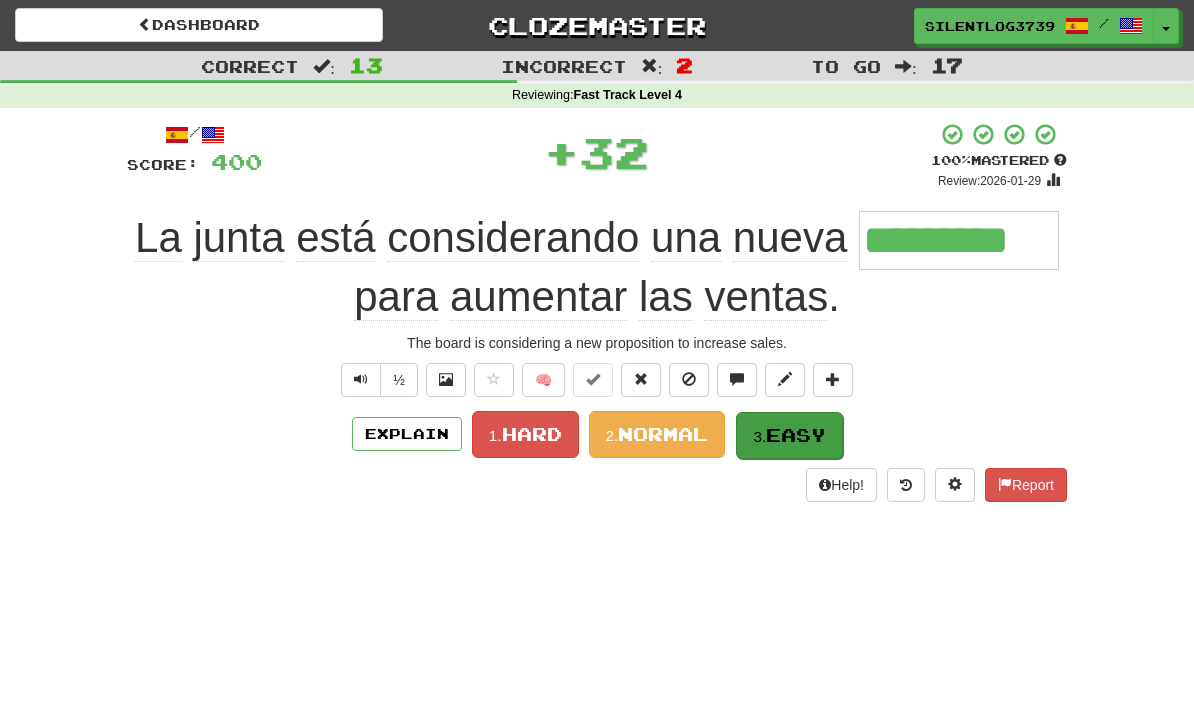 click on "Easy" at bounding box center (796, 435) 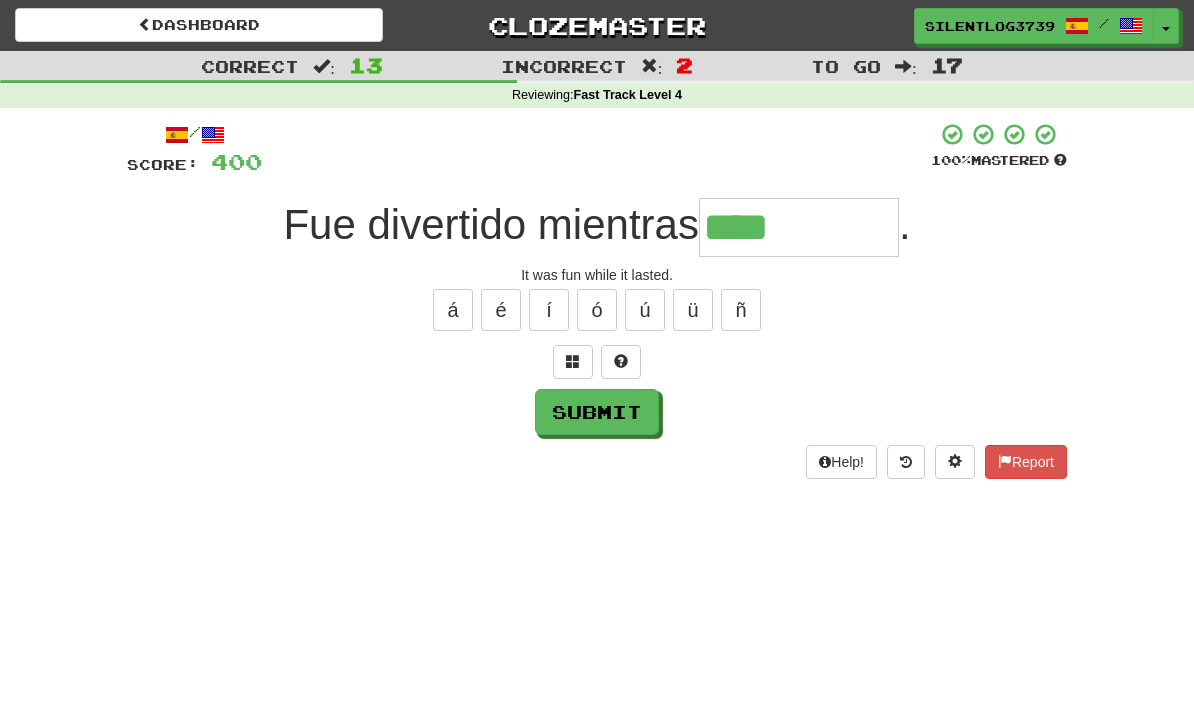 type on "****" 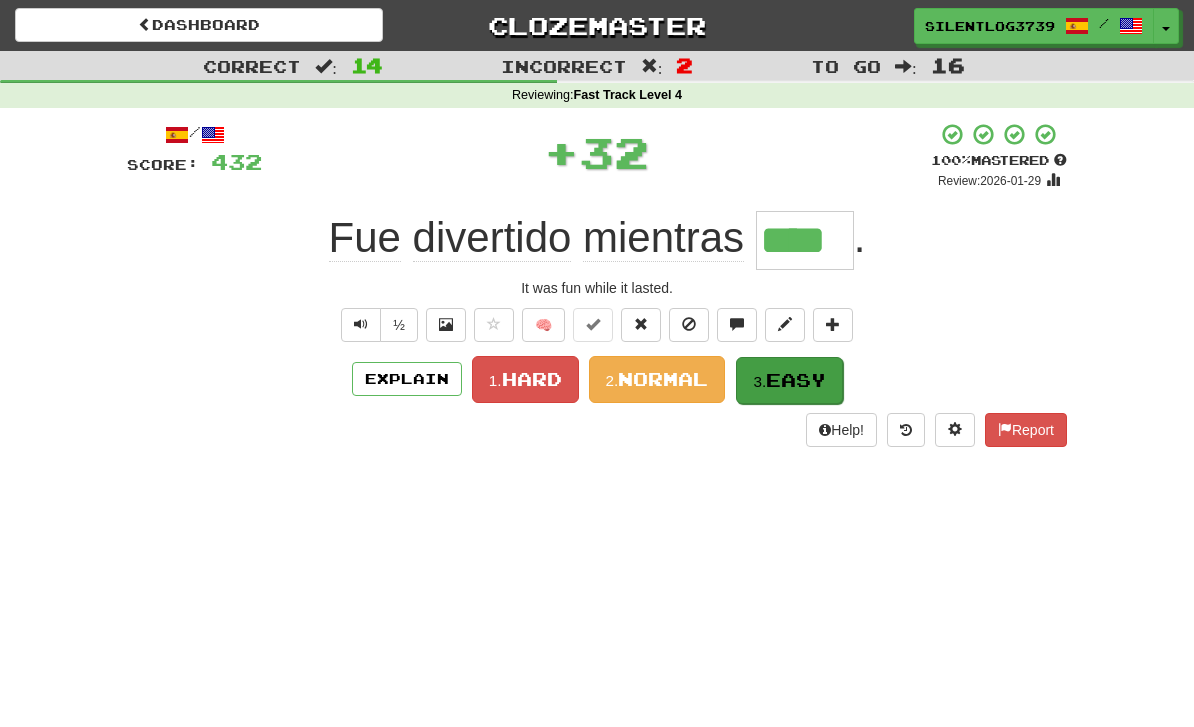 click on "Easy" at bounding box center [796, 380] 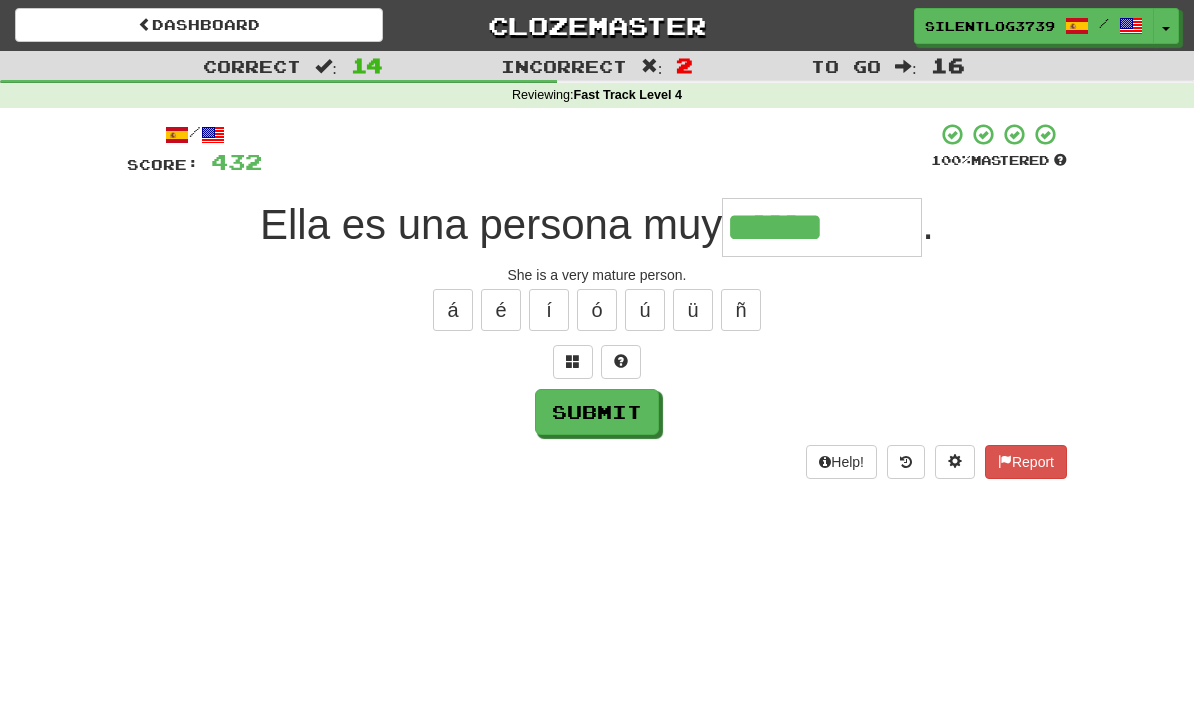 type on "******" 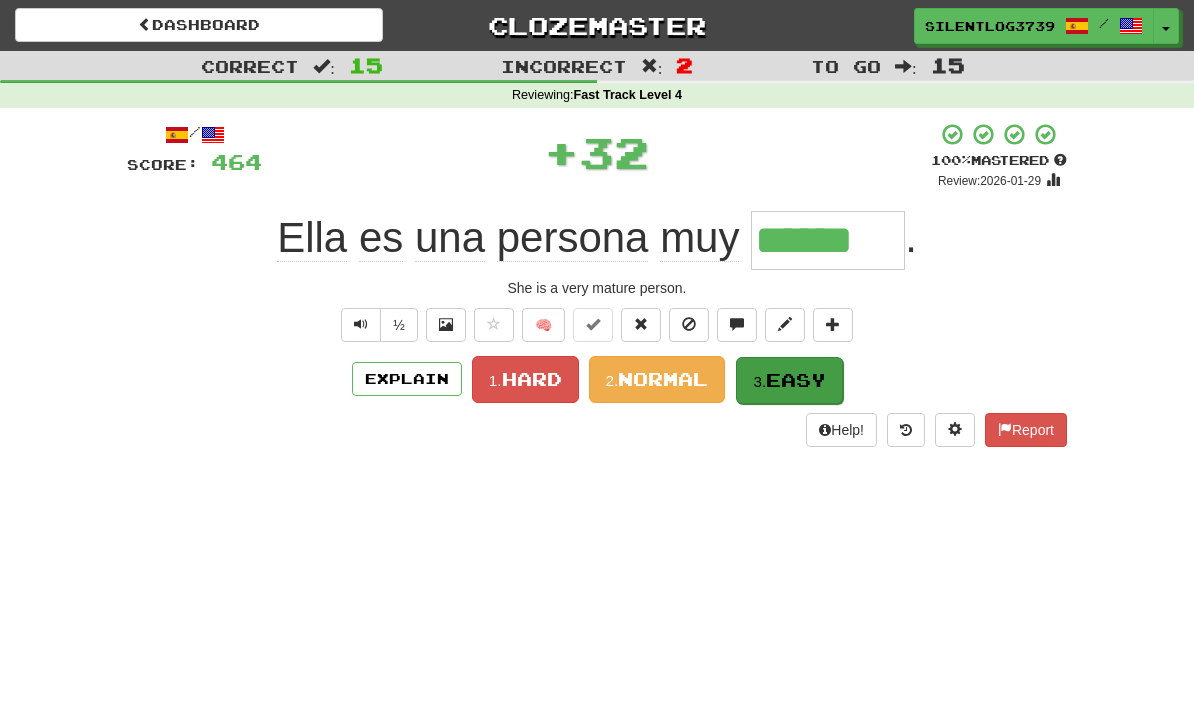 click on "3.  Easy" at bounding box center [789, 380] 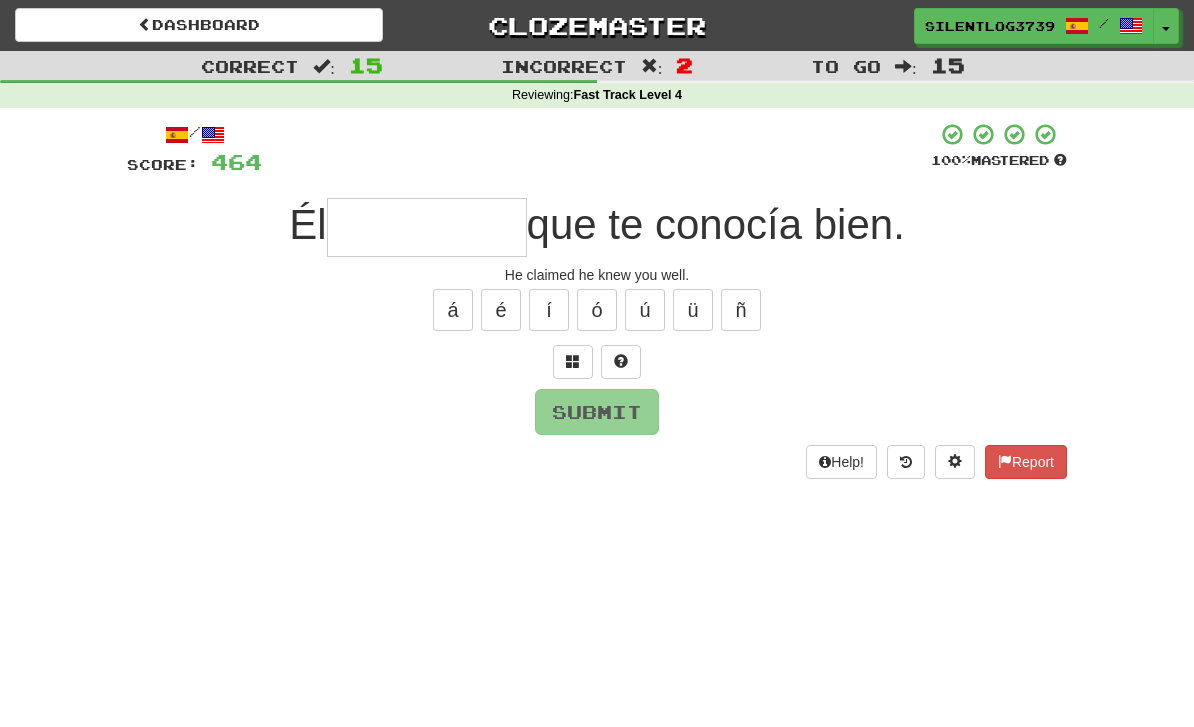 type on "*" 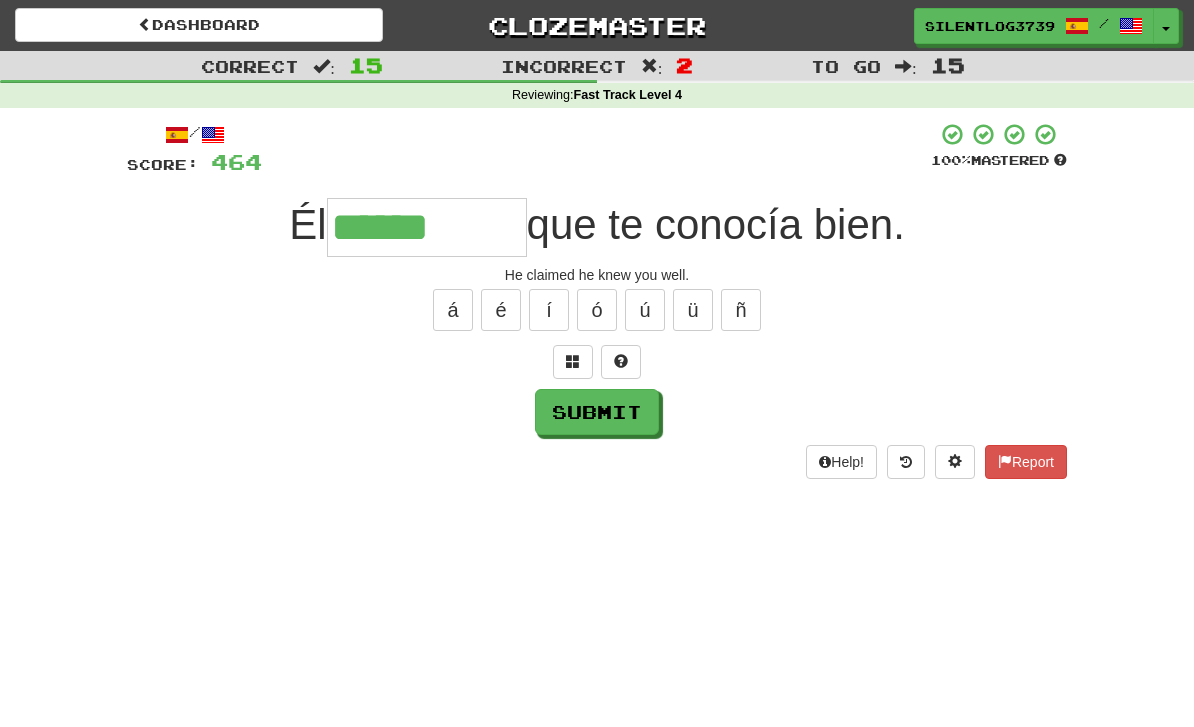 type on "******" 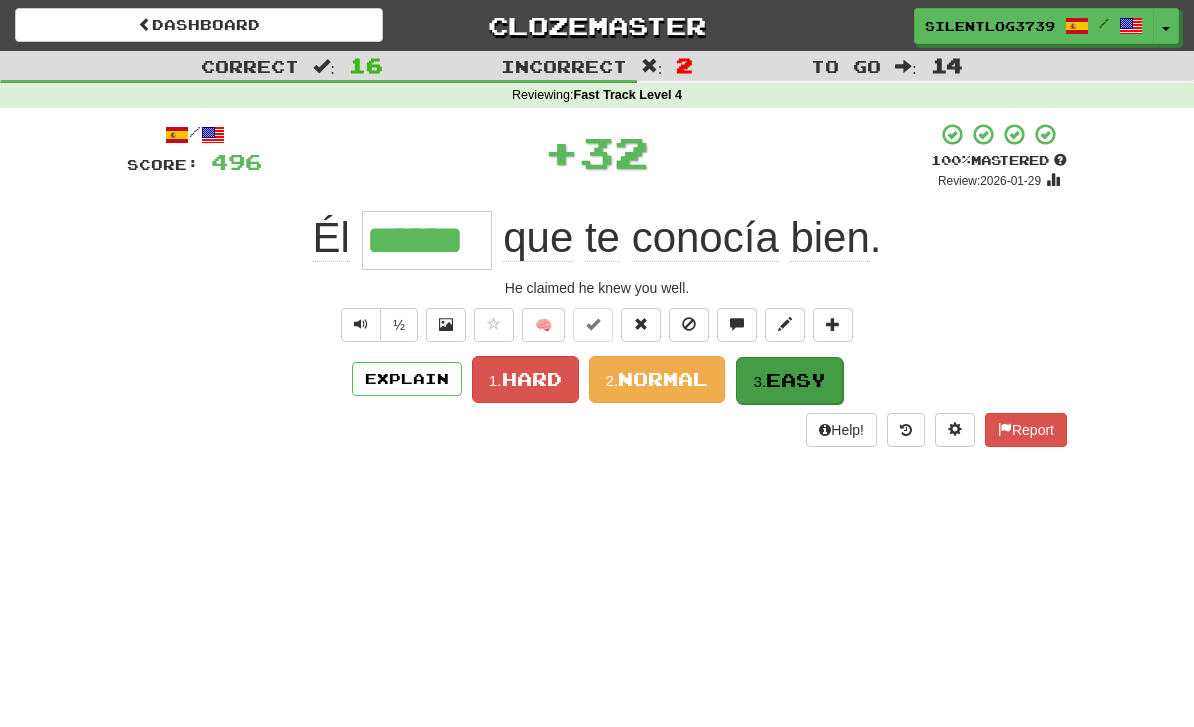 click on "Easy" at bounding box center [796, 380] 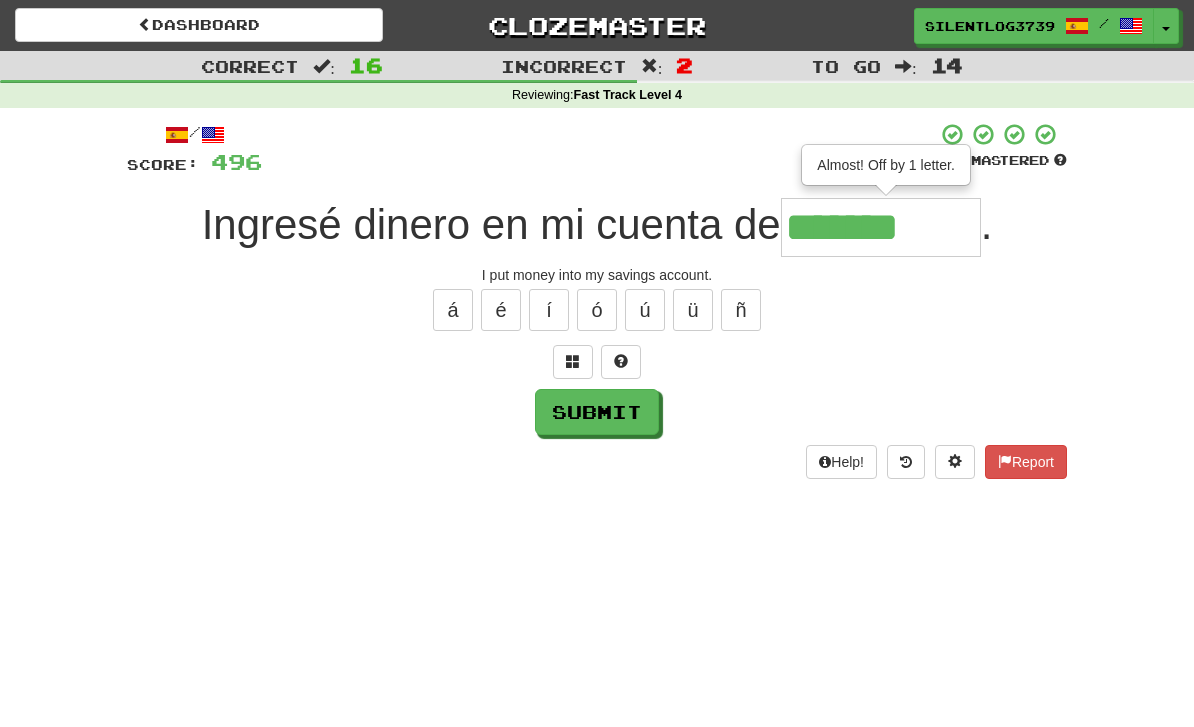 type on "*******" 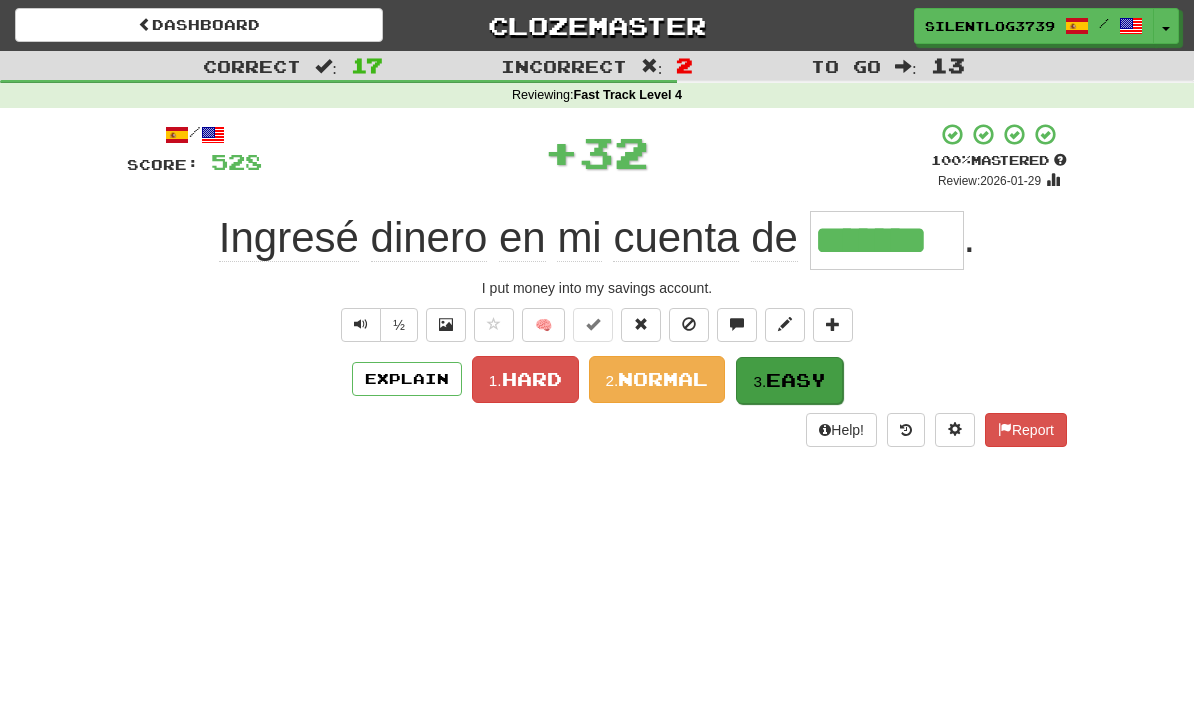 click on "Easy" at bounding box center (796, 380) 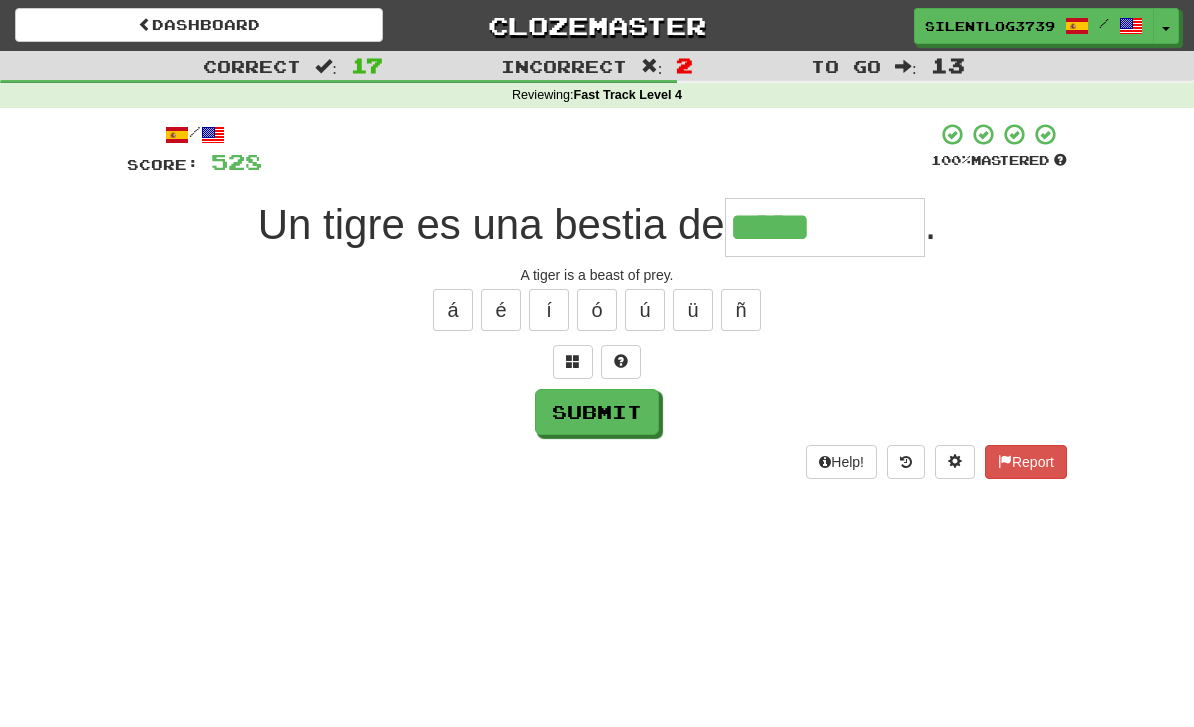 type on "*****" 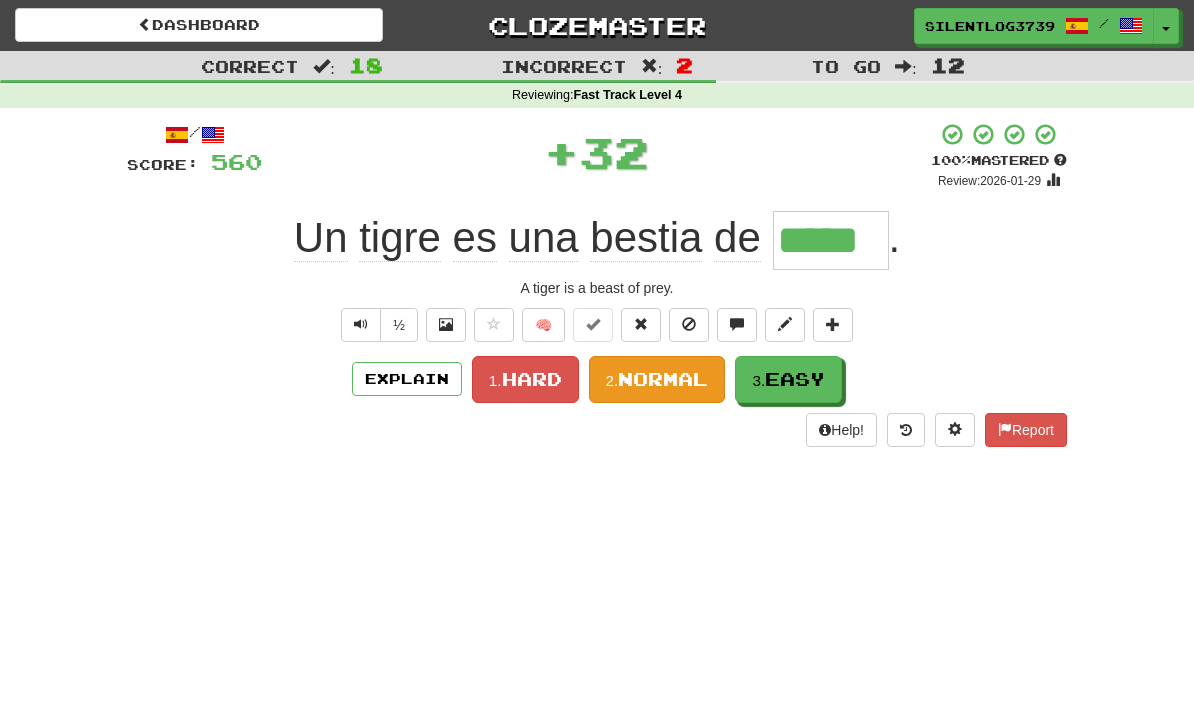click on "Normal" at bounding box center (663, 379) 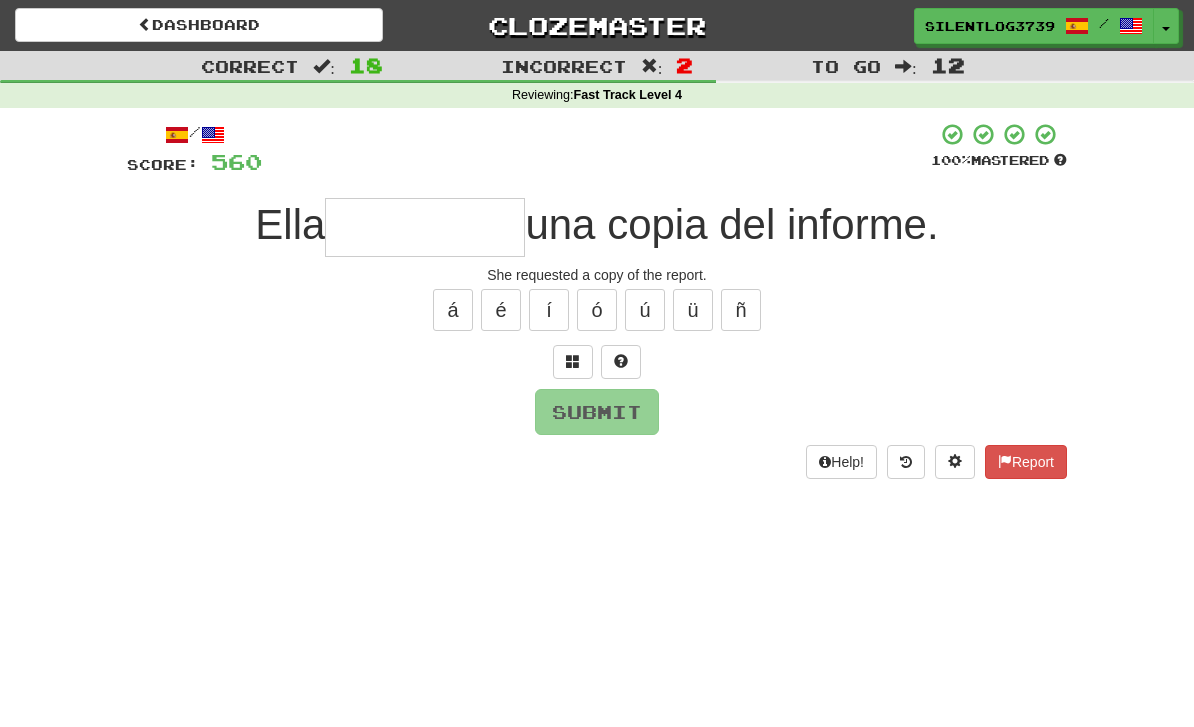 type on "*" 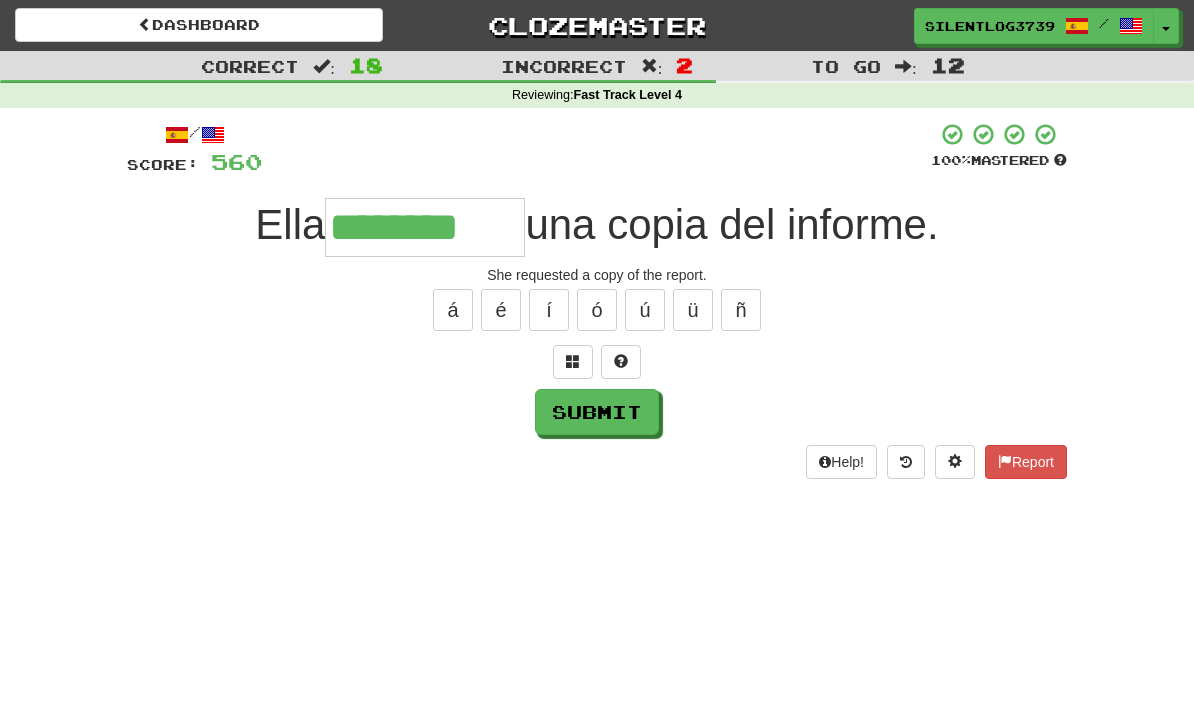 type on "********" 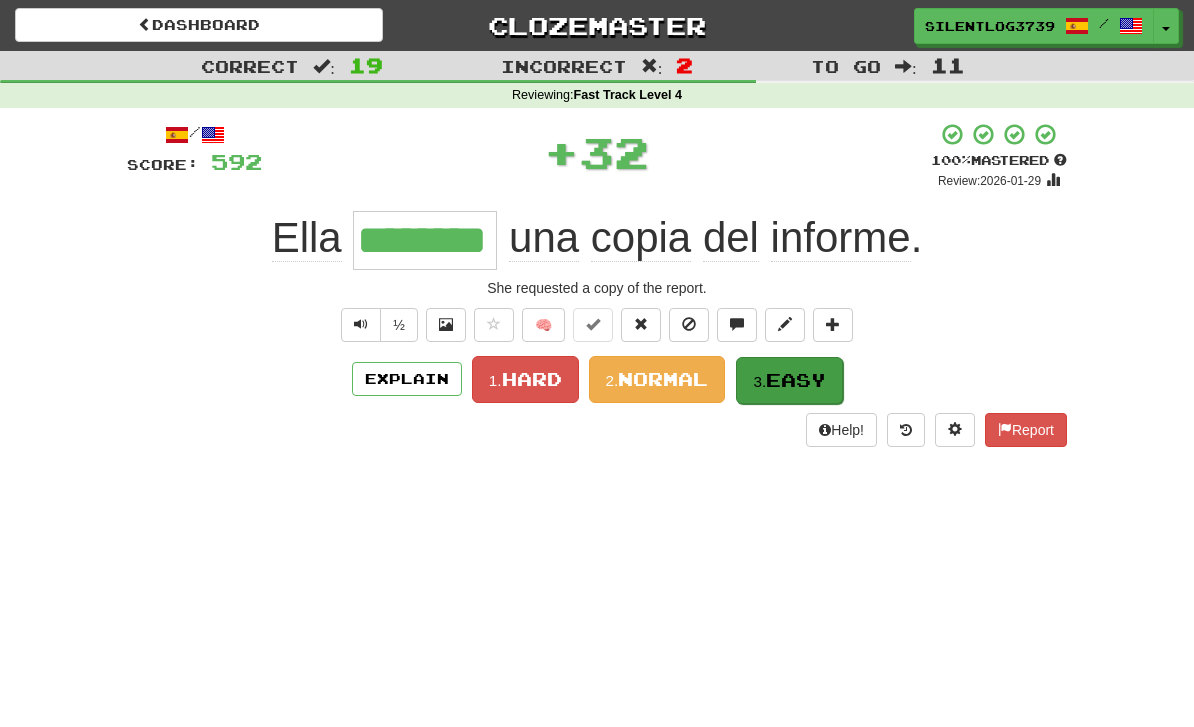 click on "Easy" at bounding box center [796, 380] 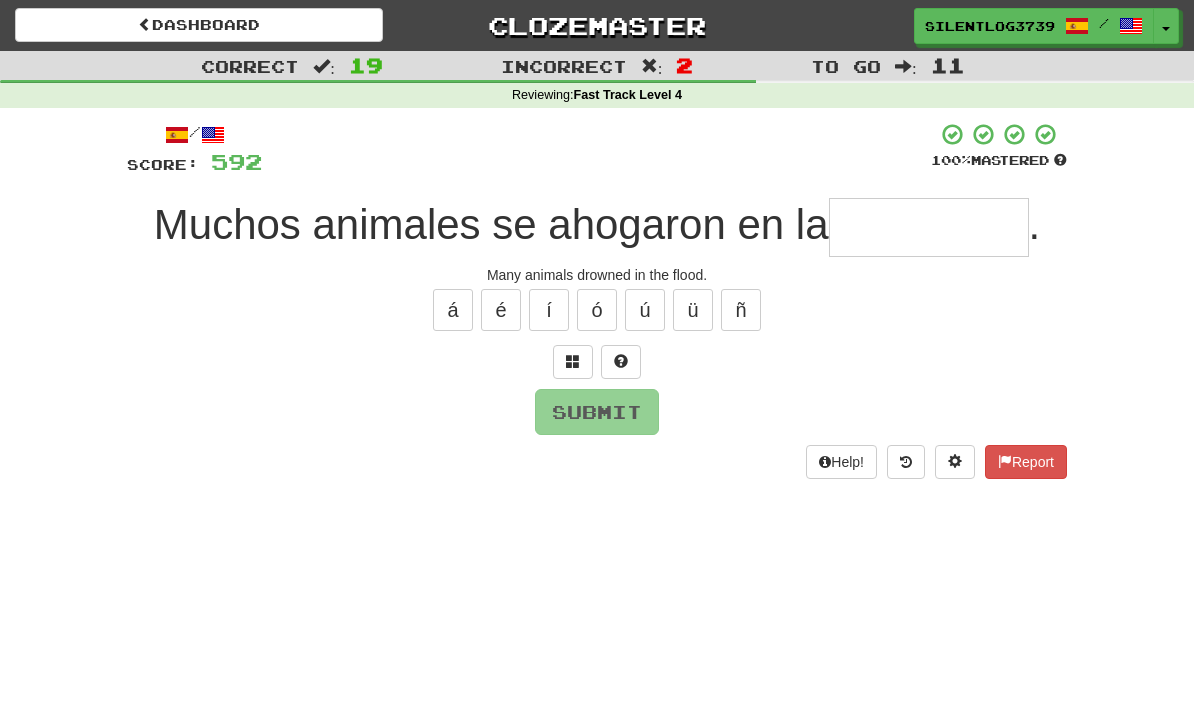 type on "*" 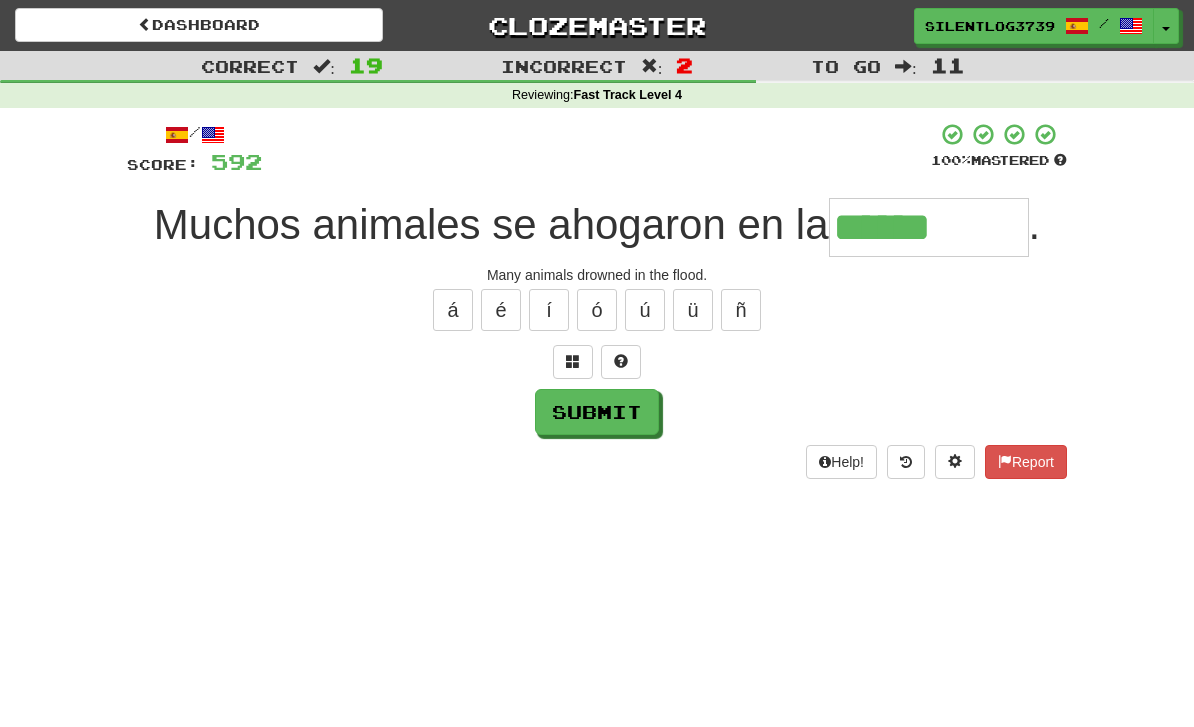 type on "**********" 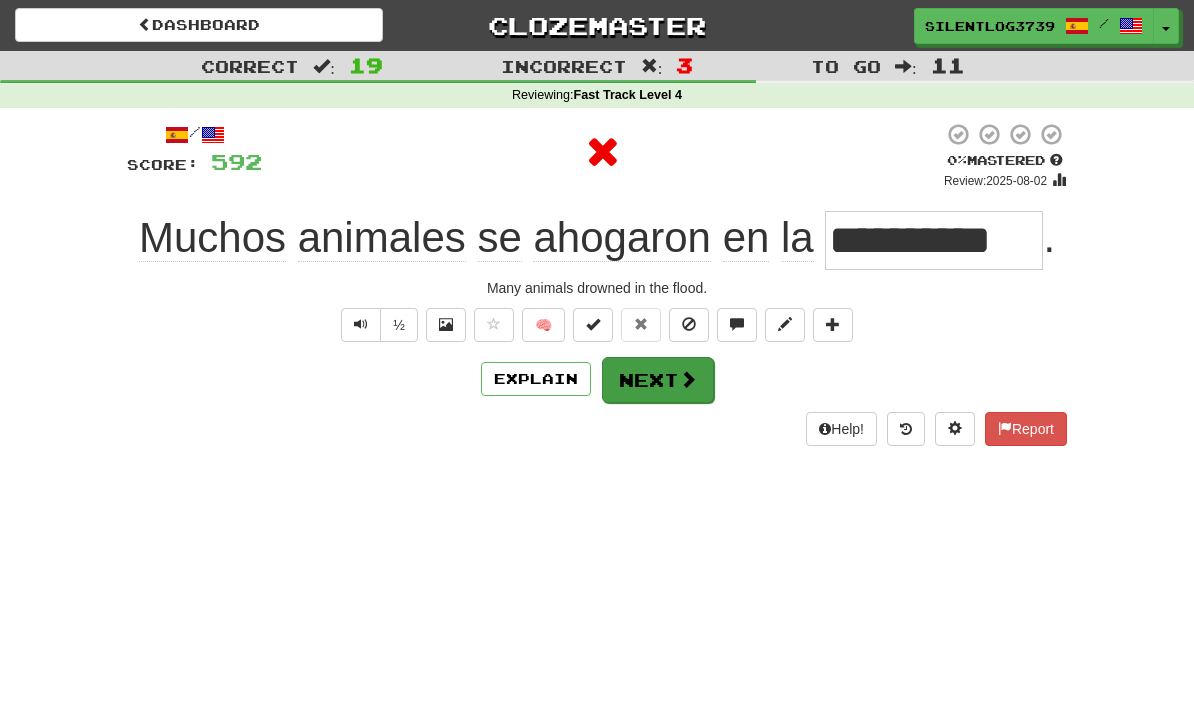 click on "Next" at bounding box center (658, 380) 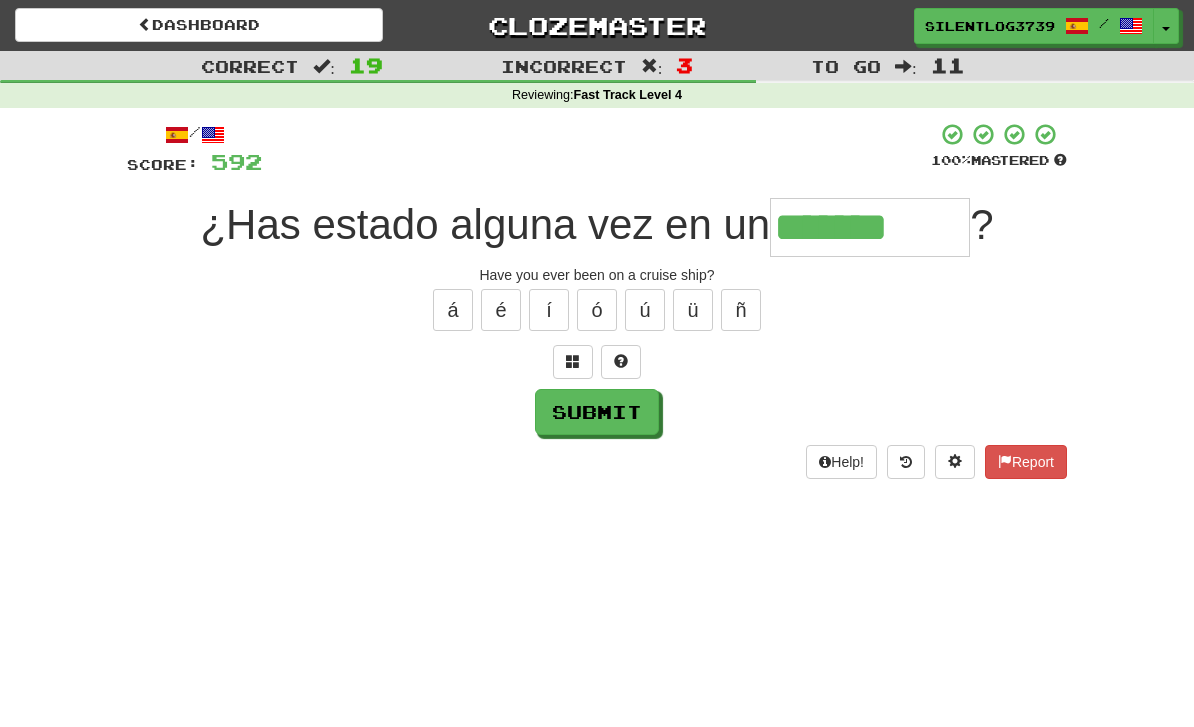 type on "*******" 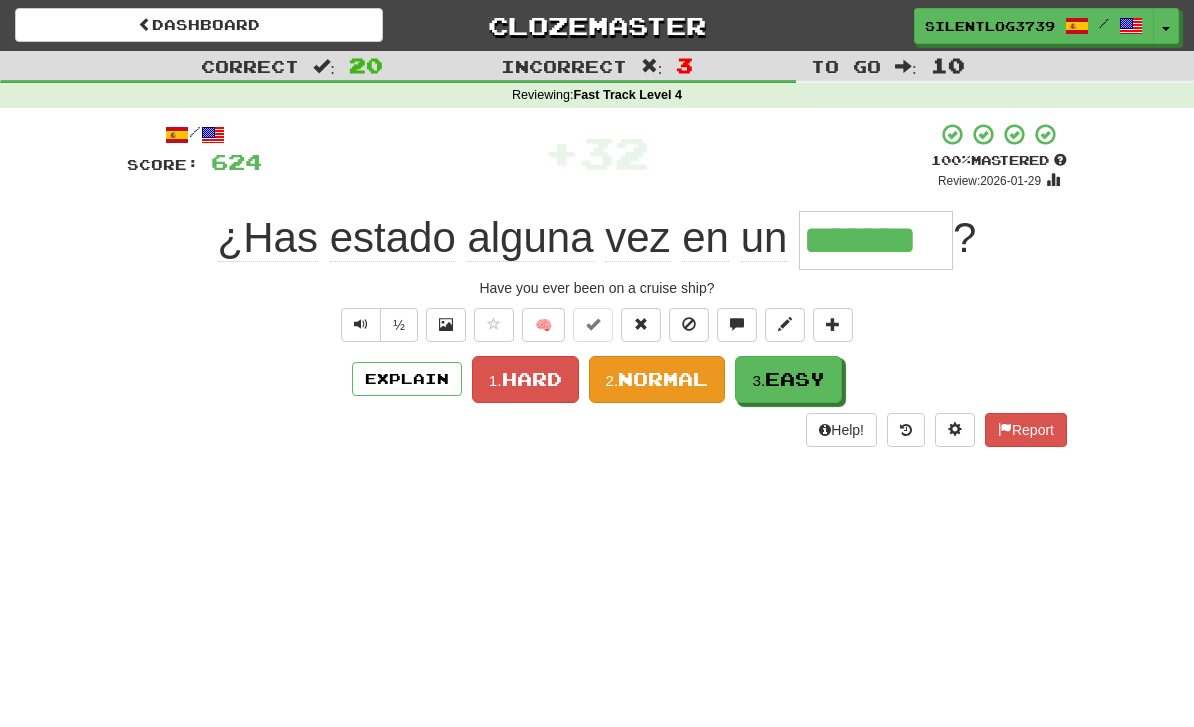 click on "Normal" at bounding box center [663, 379] 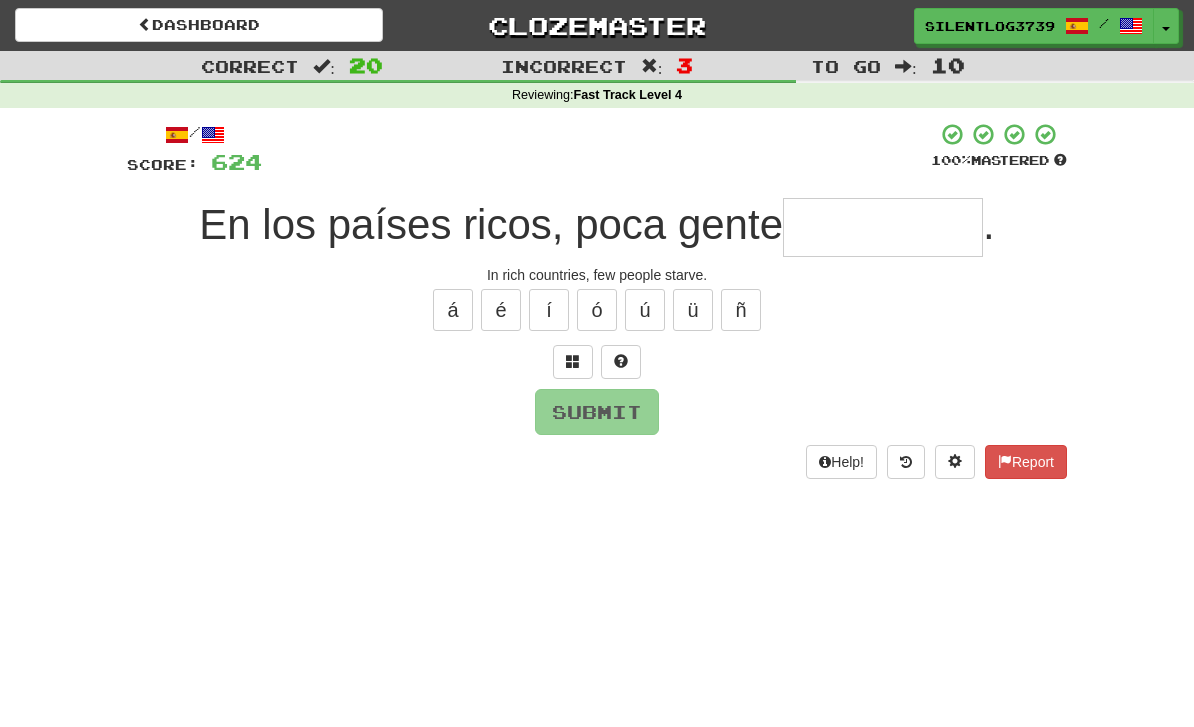 type on "*" 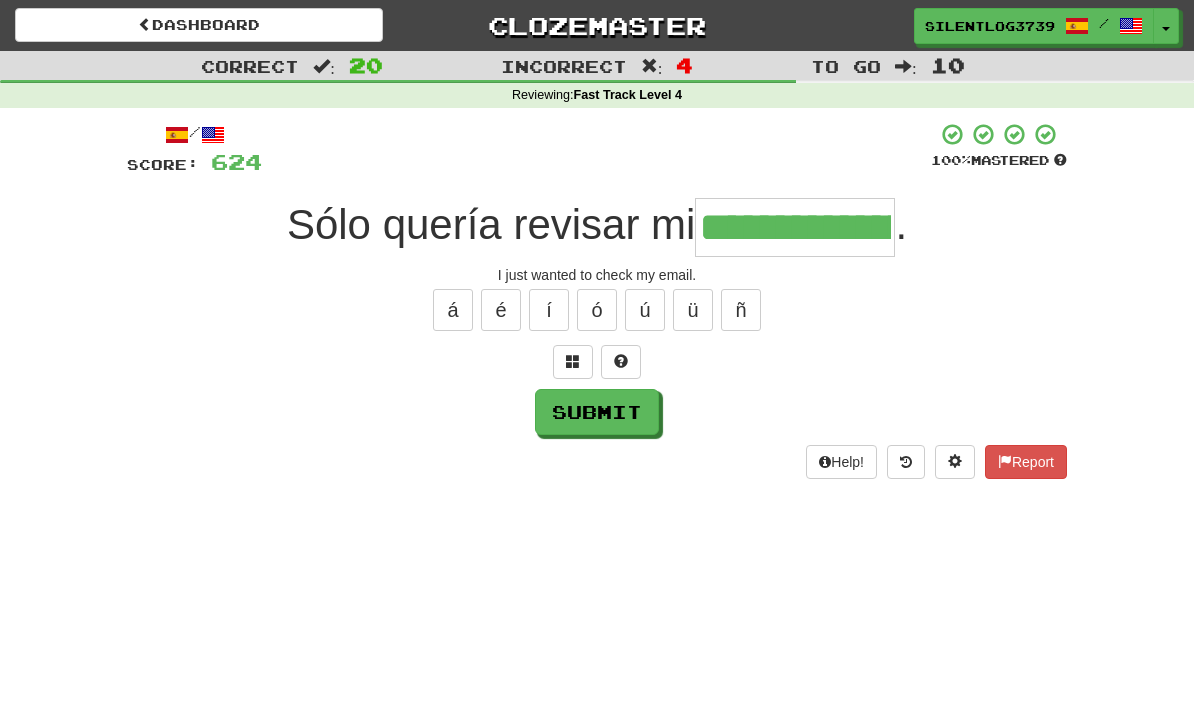 type on "**********" 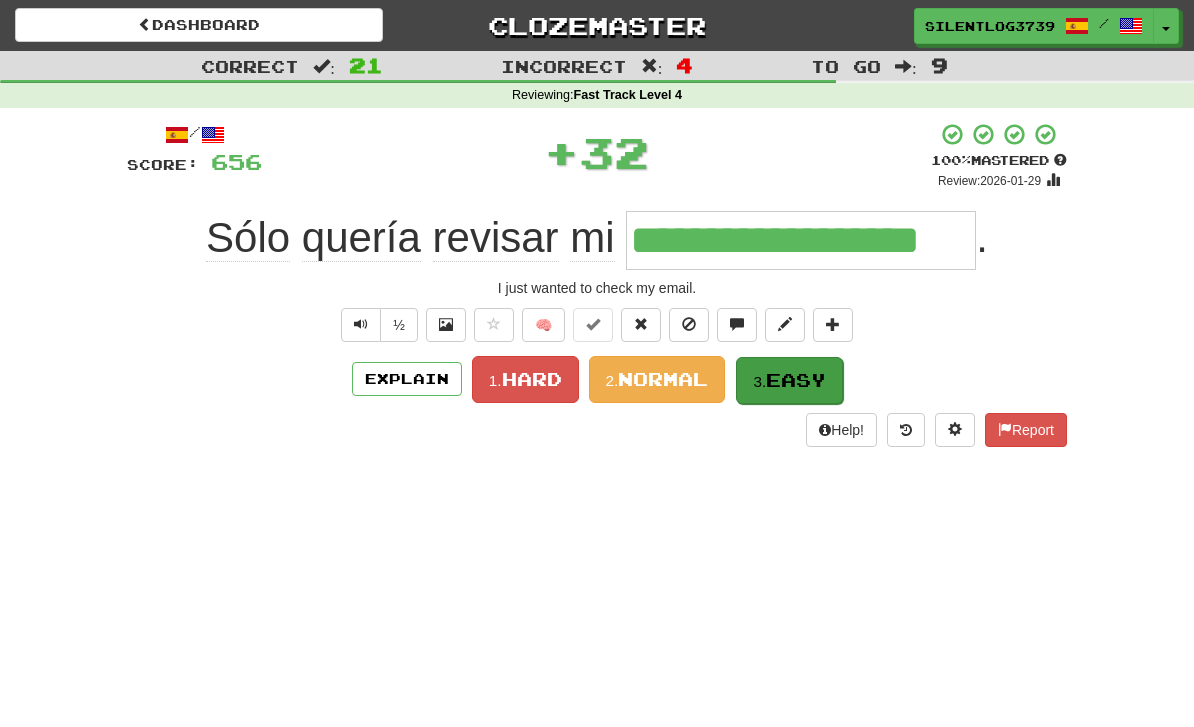 click on "3.  Easy" at bounding box center [789, 380] 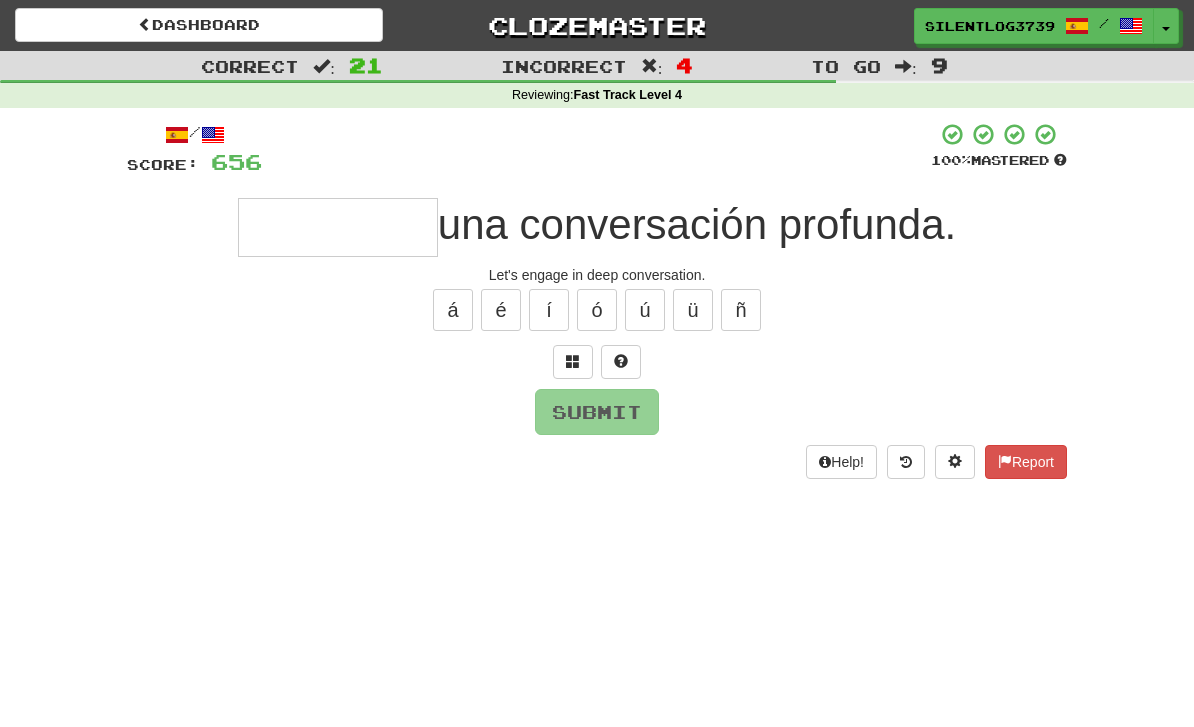 type on "*" 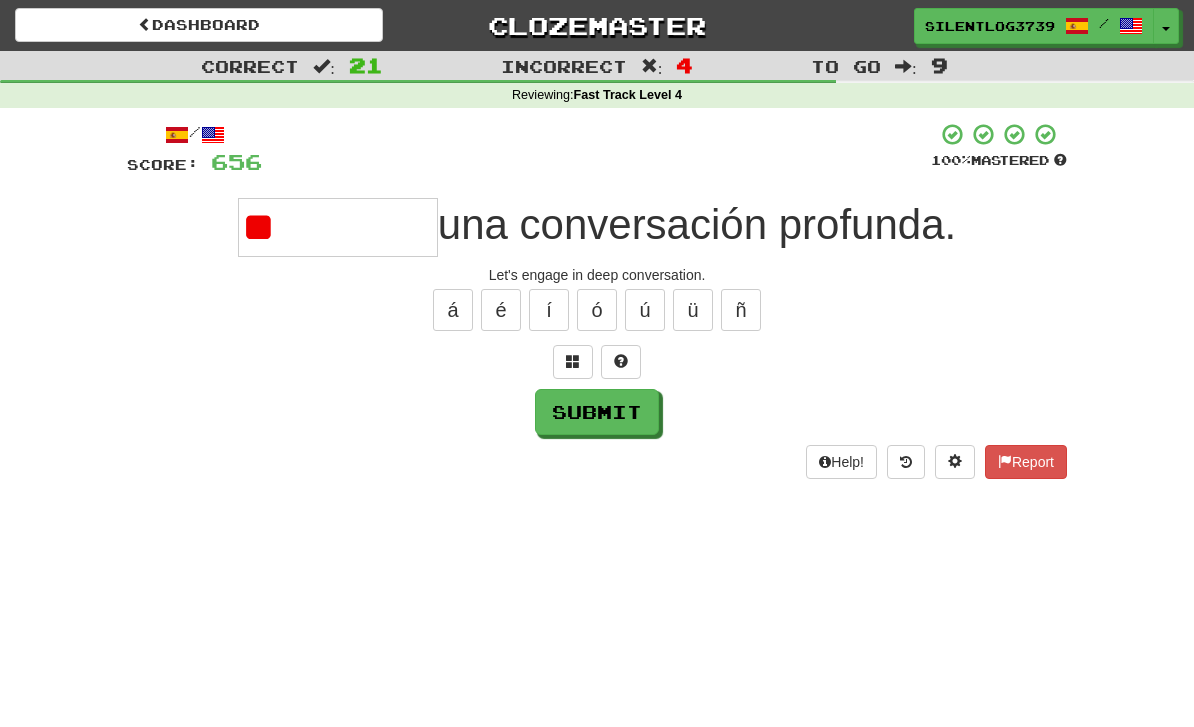 type on "*" 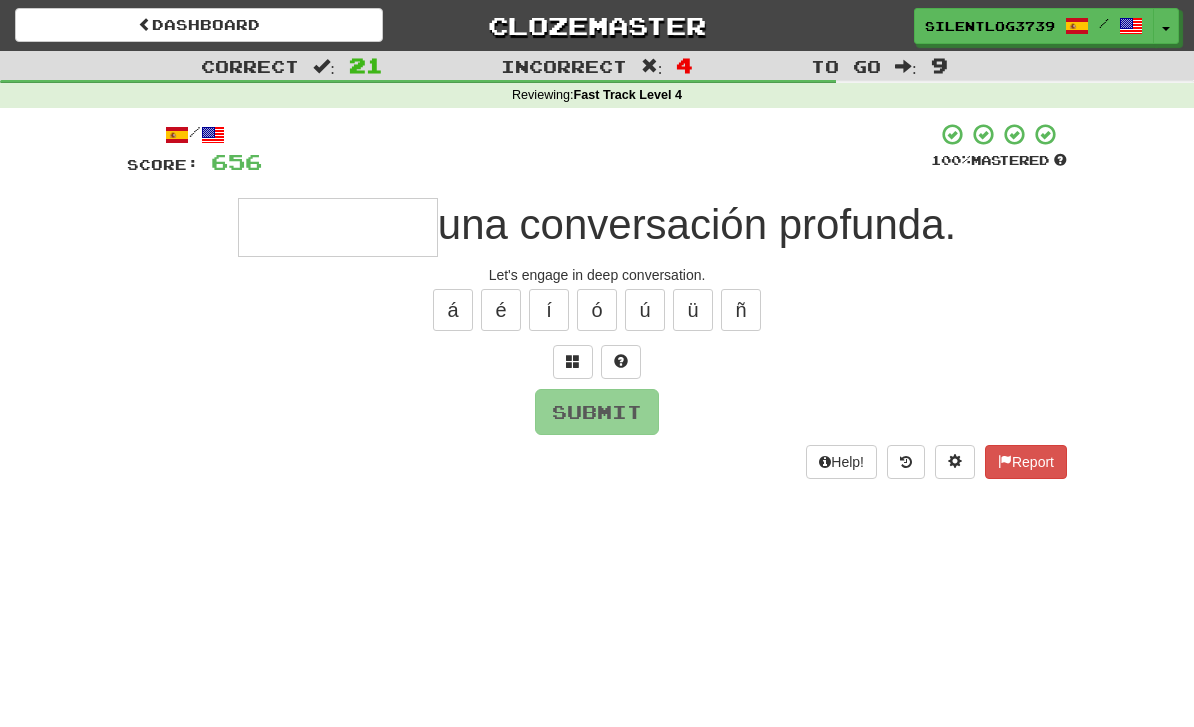 type on "*" 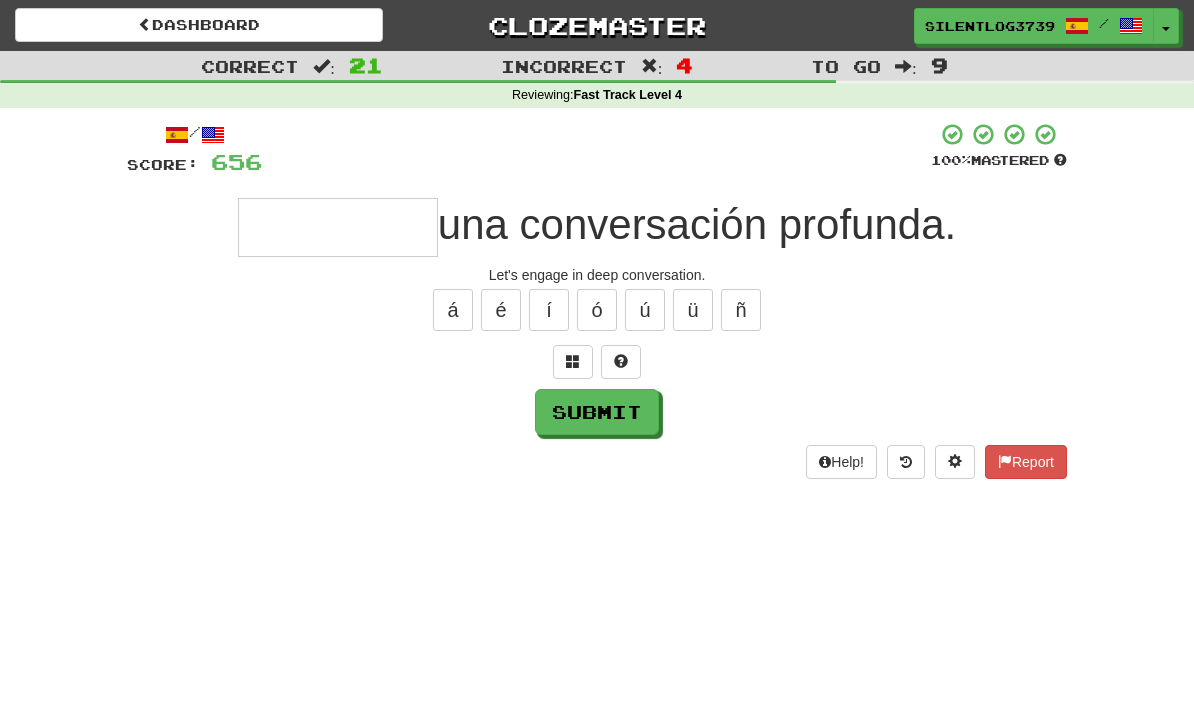 type on "*" 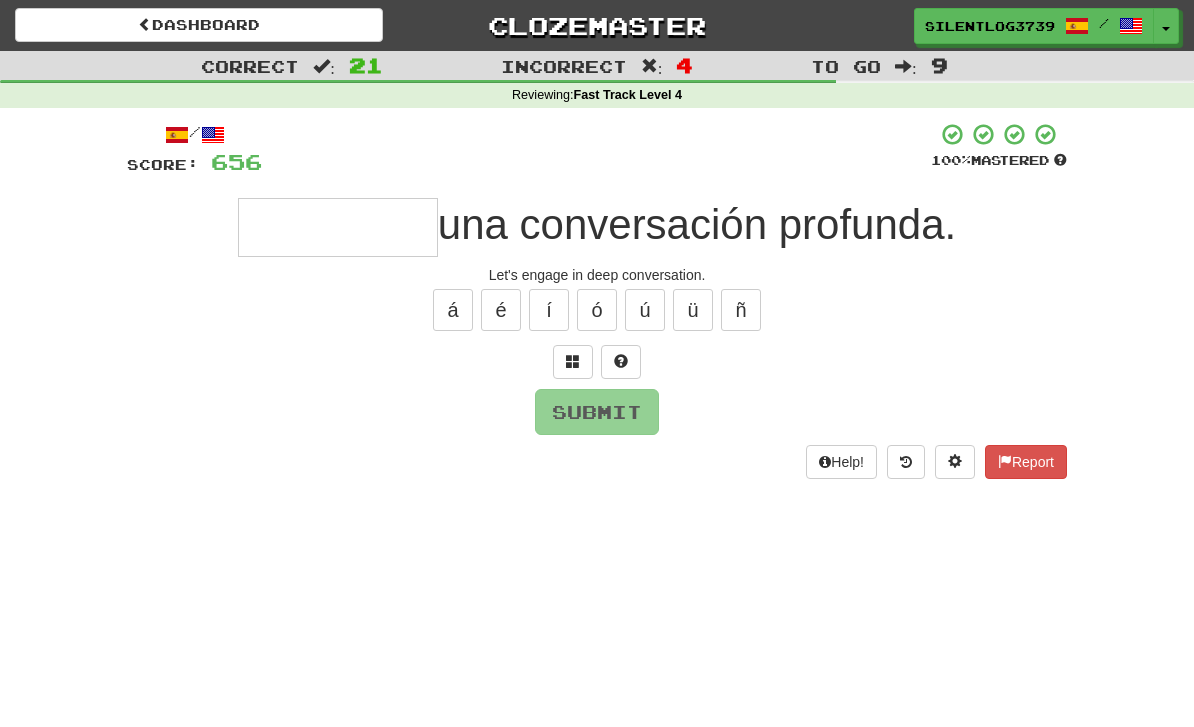 type on "********" 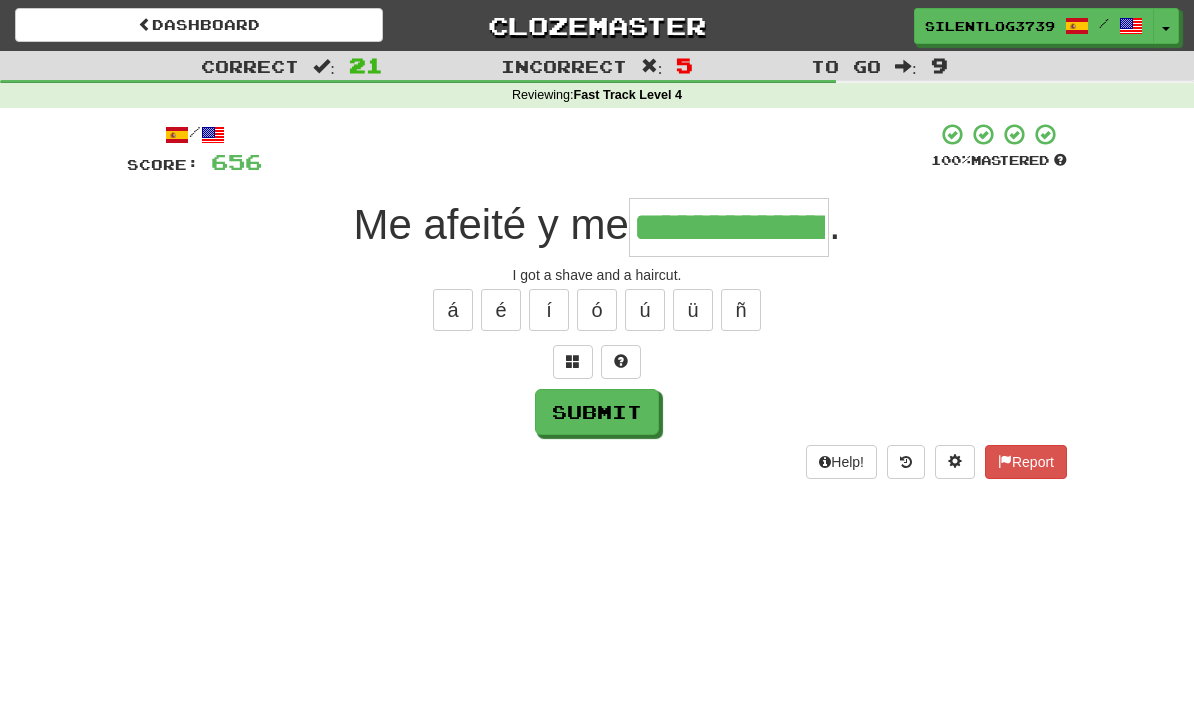 type on "**********" 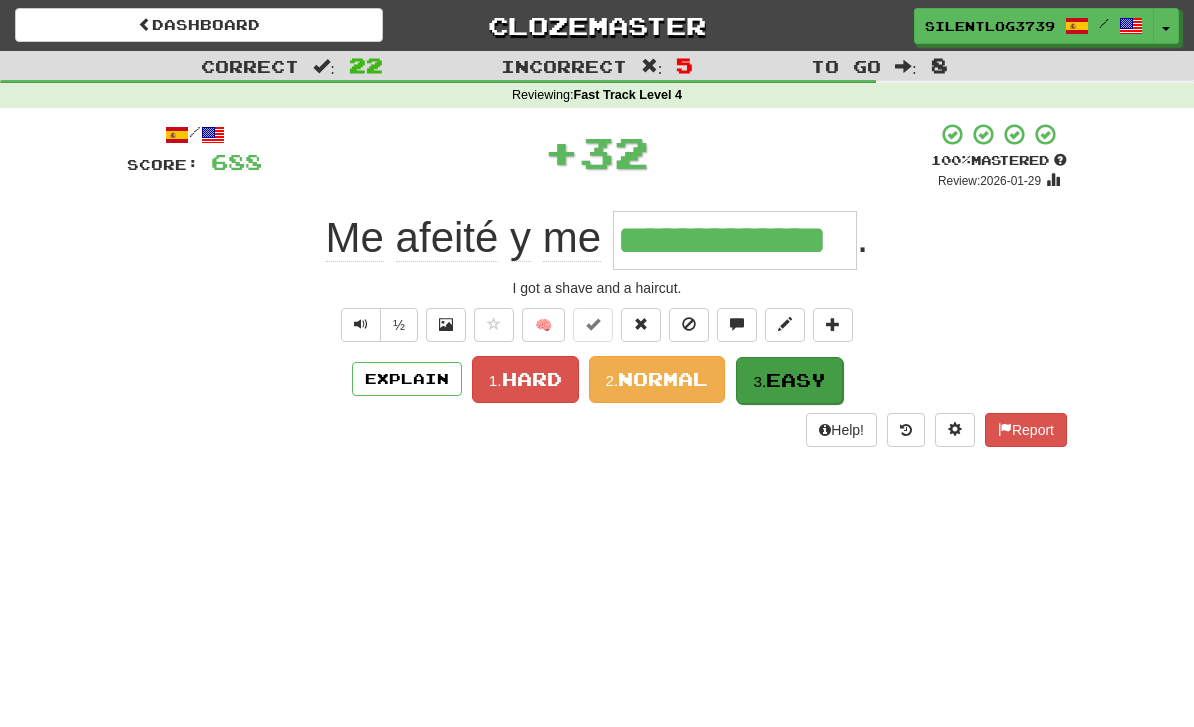 click on "Easy" at bounding box center [796, 380] 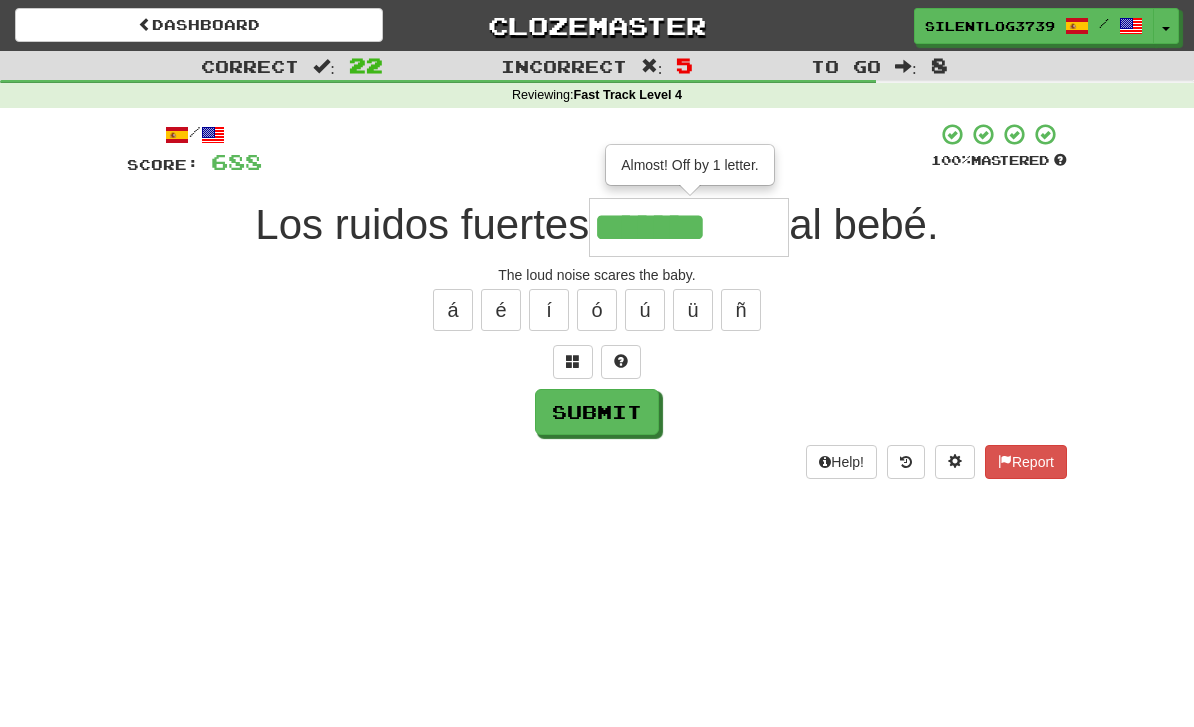 type on "*******" 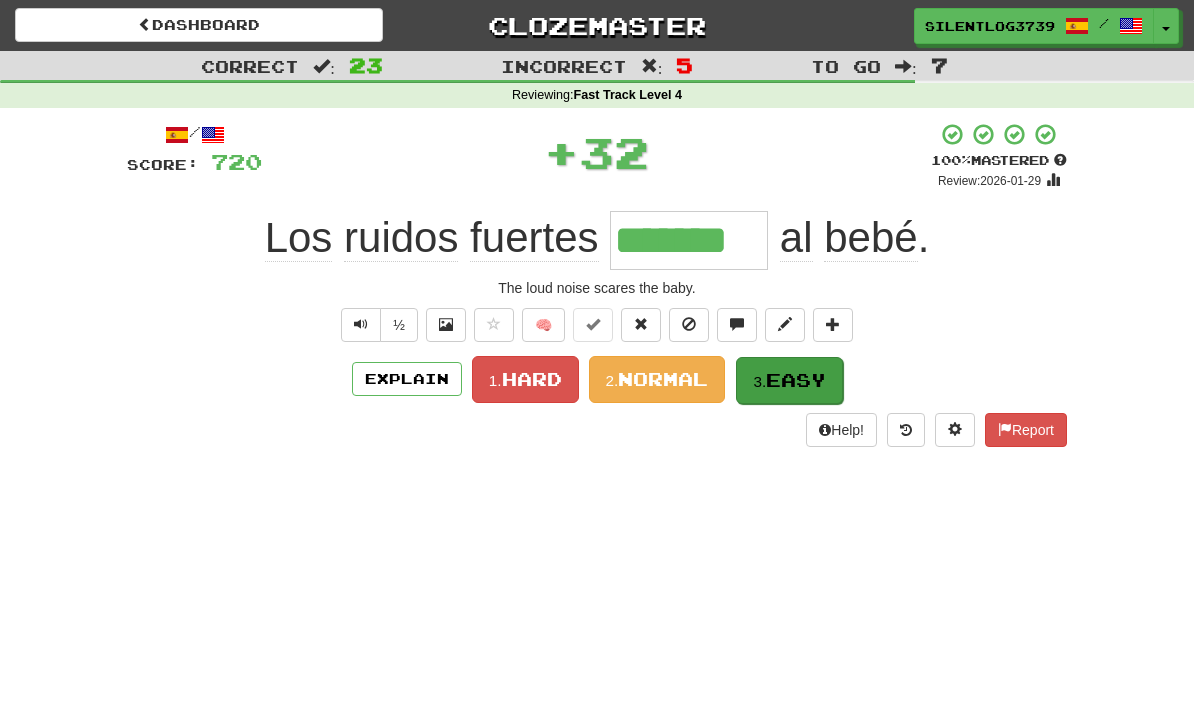 click on "Easy" at bounding box center [796, 380] 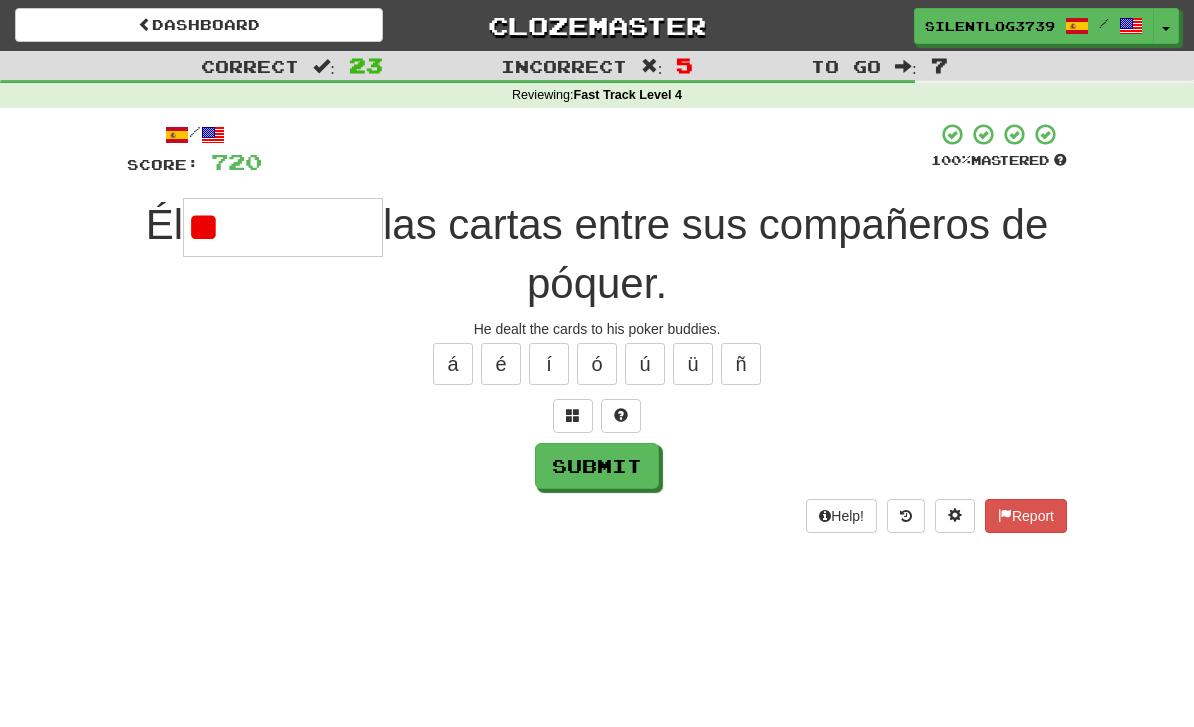 type on "*" 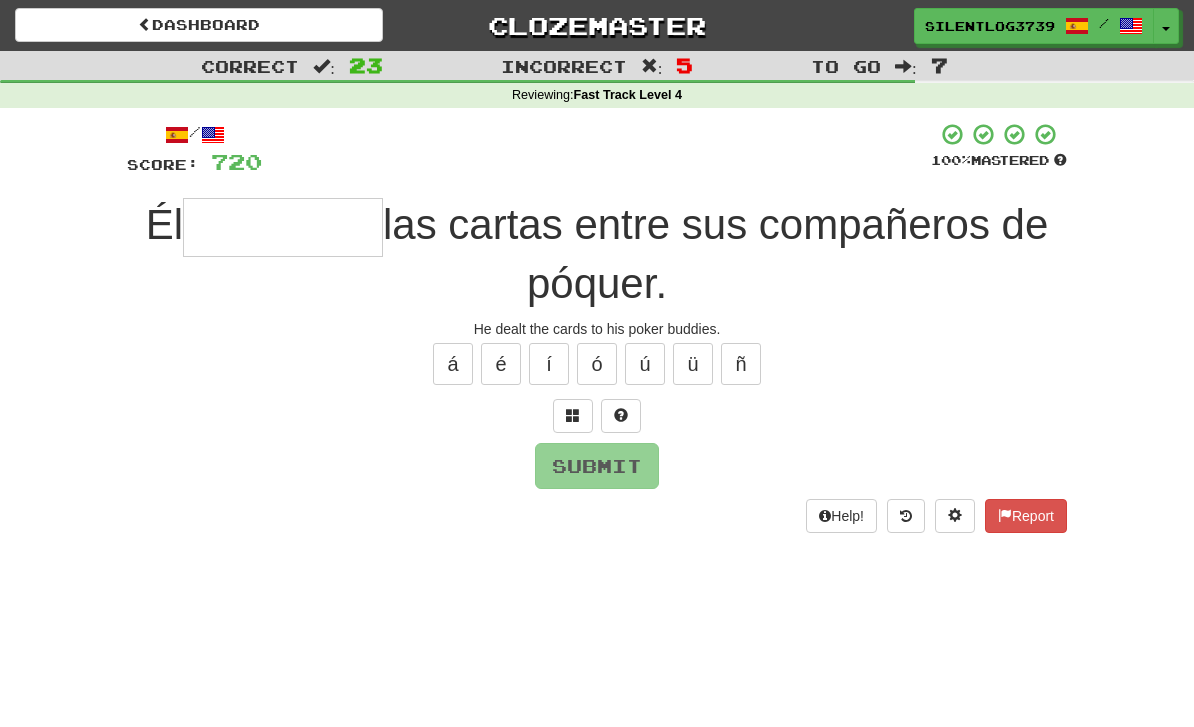 type on "*" 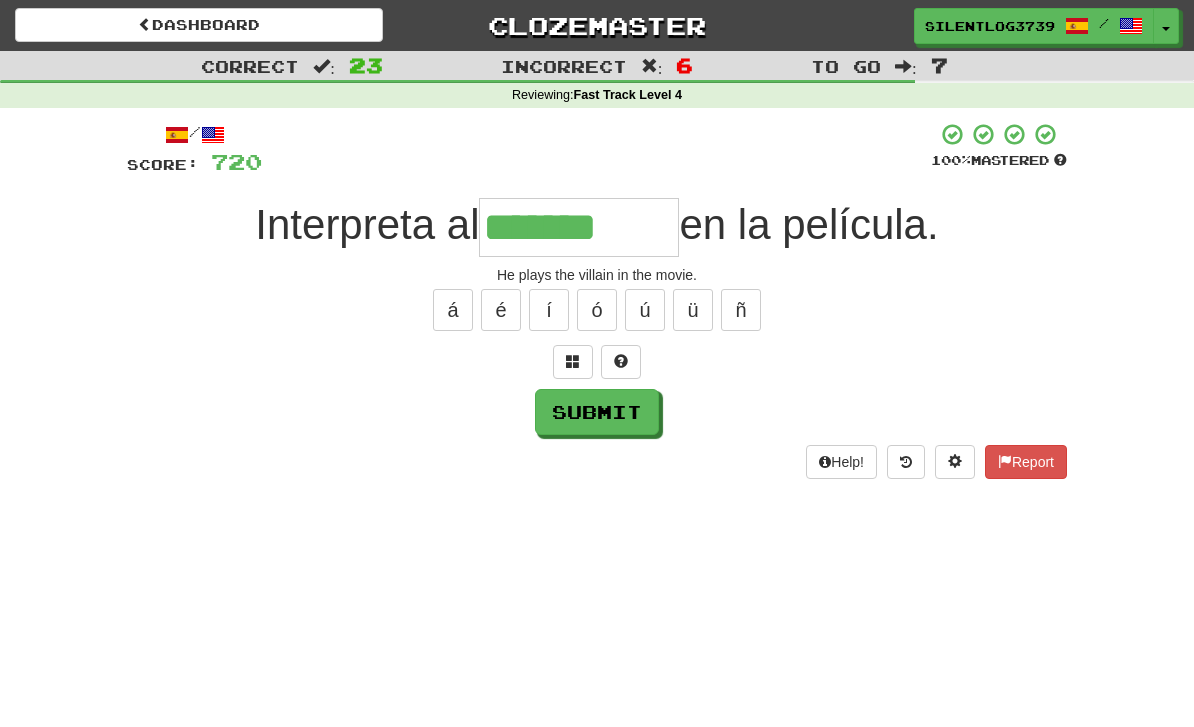 type on "*******" 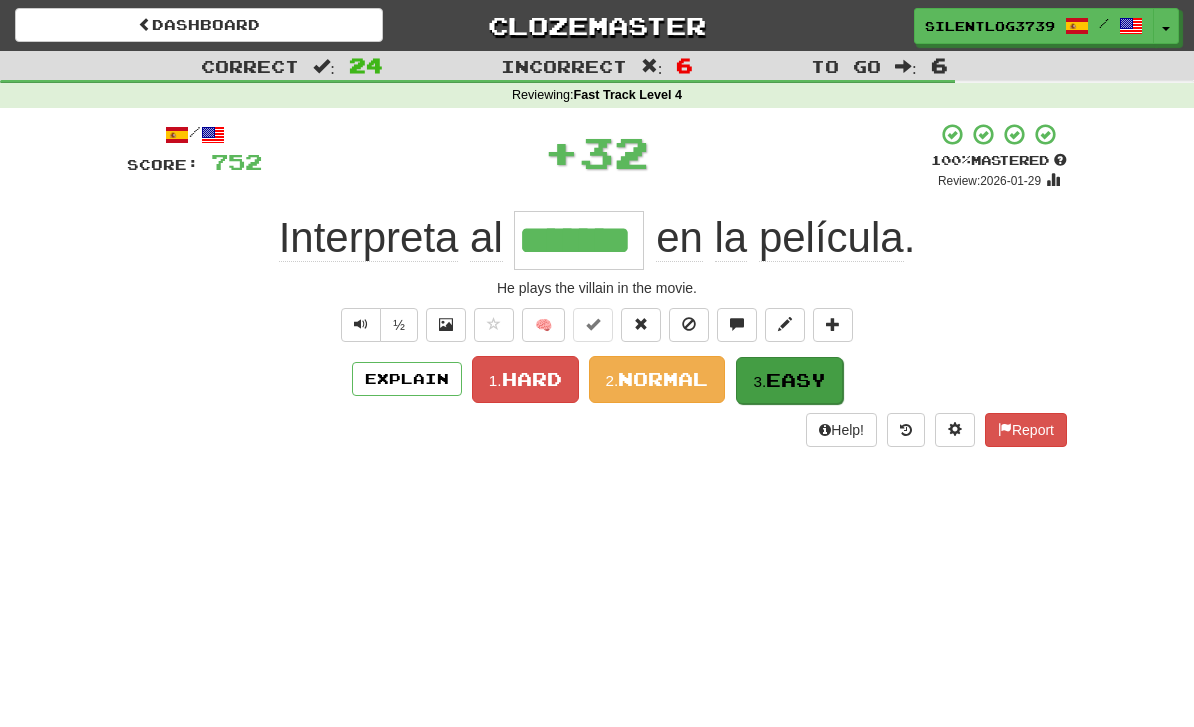 click on "Easy" at bounding box center (796, 380) 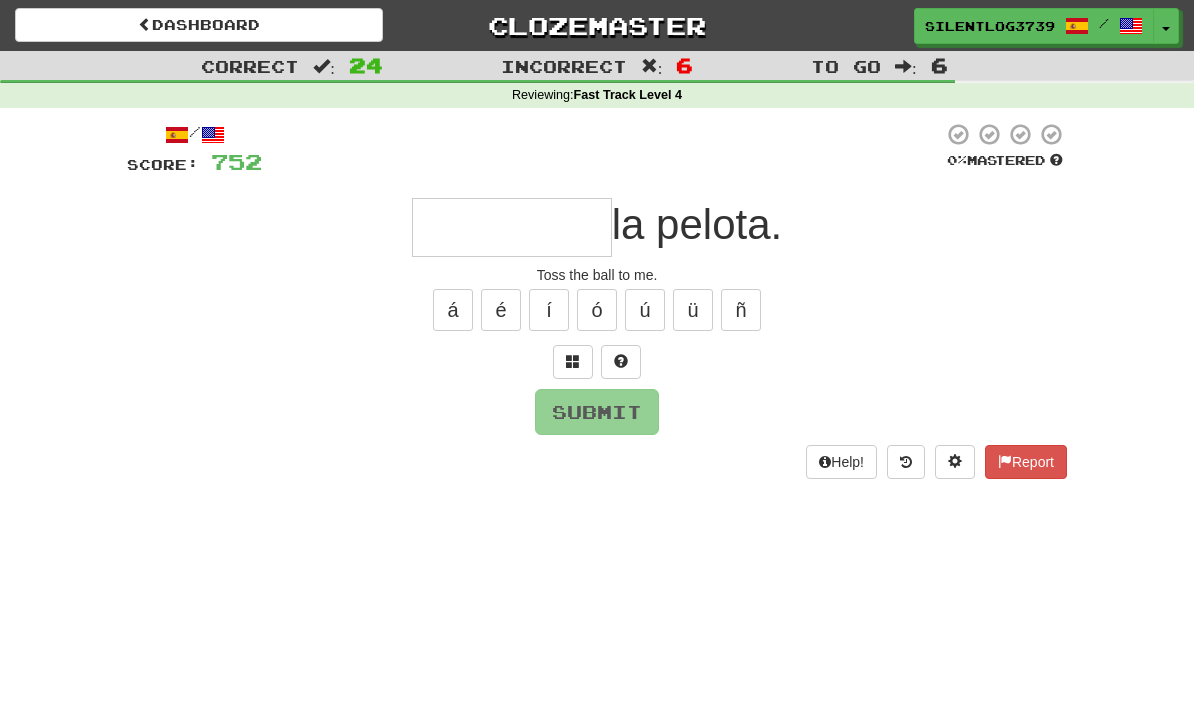 type on "*" 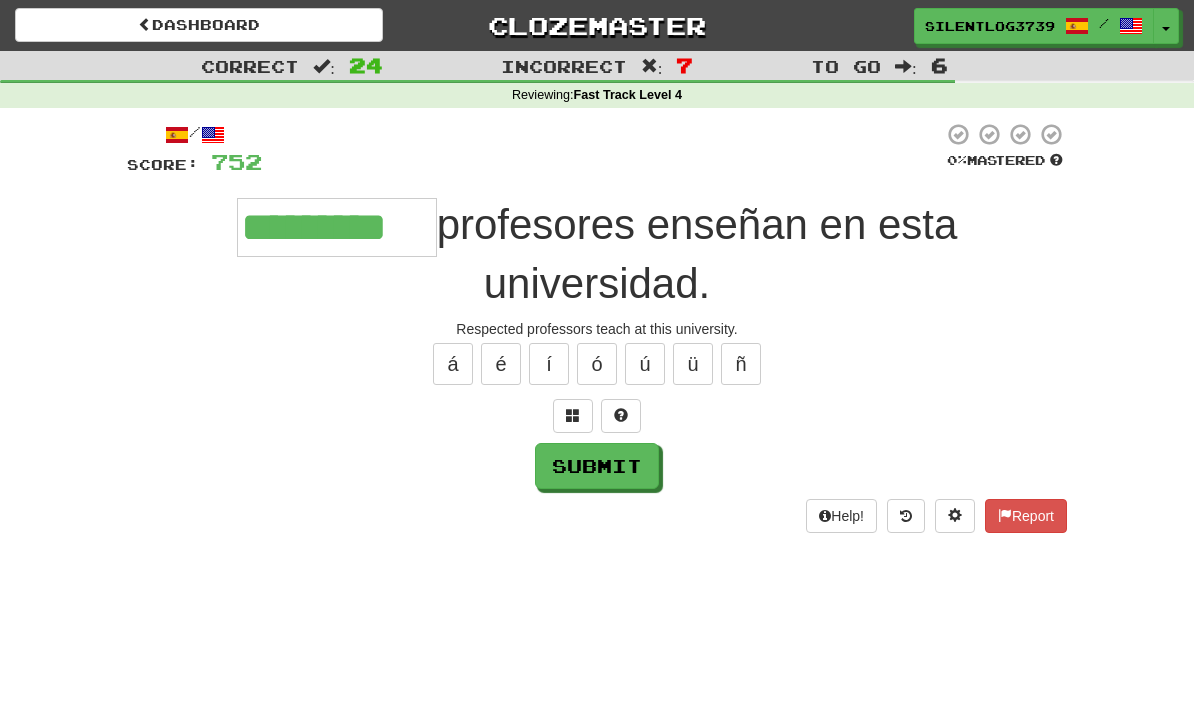 type on "*********" 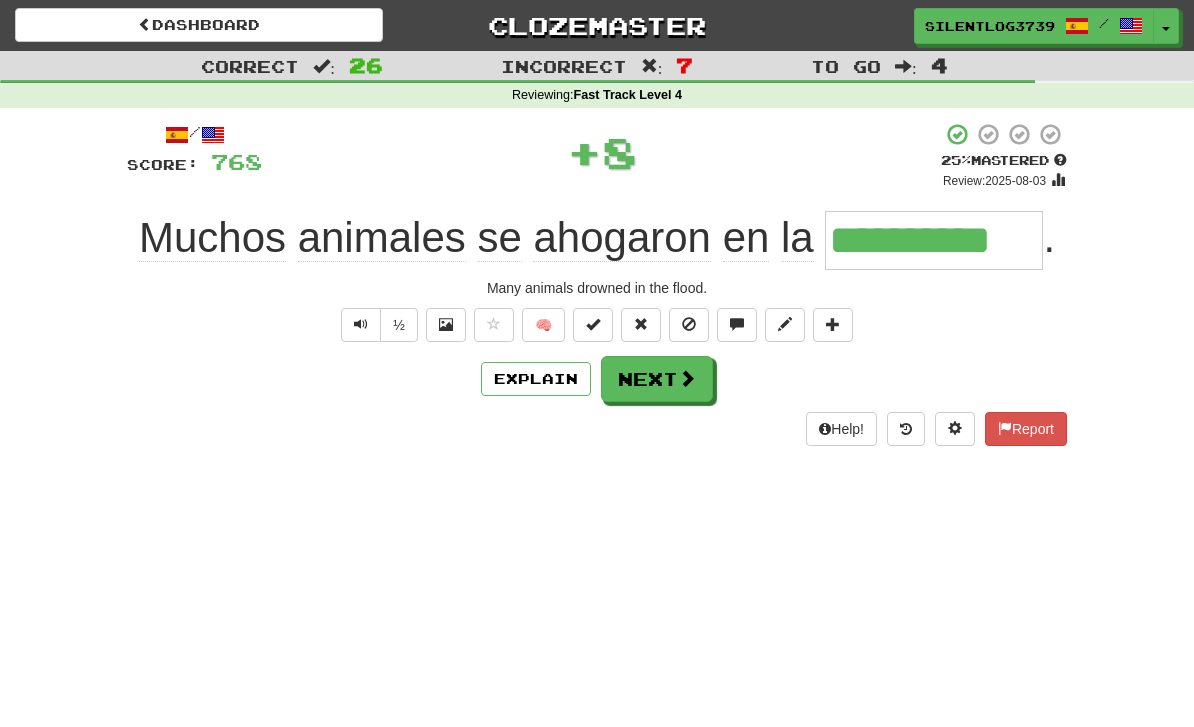 type on "**********" 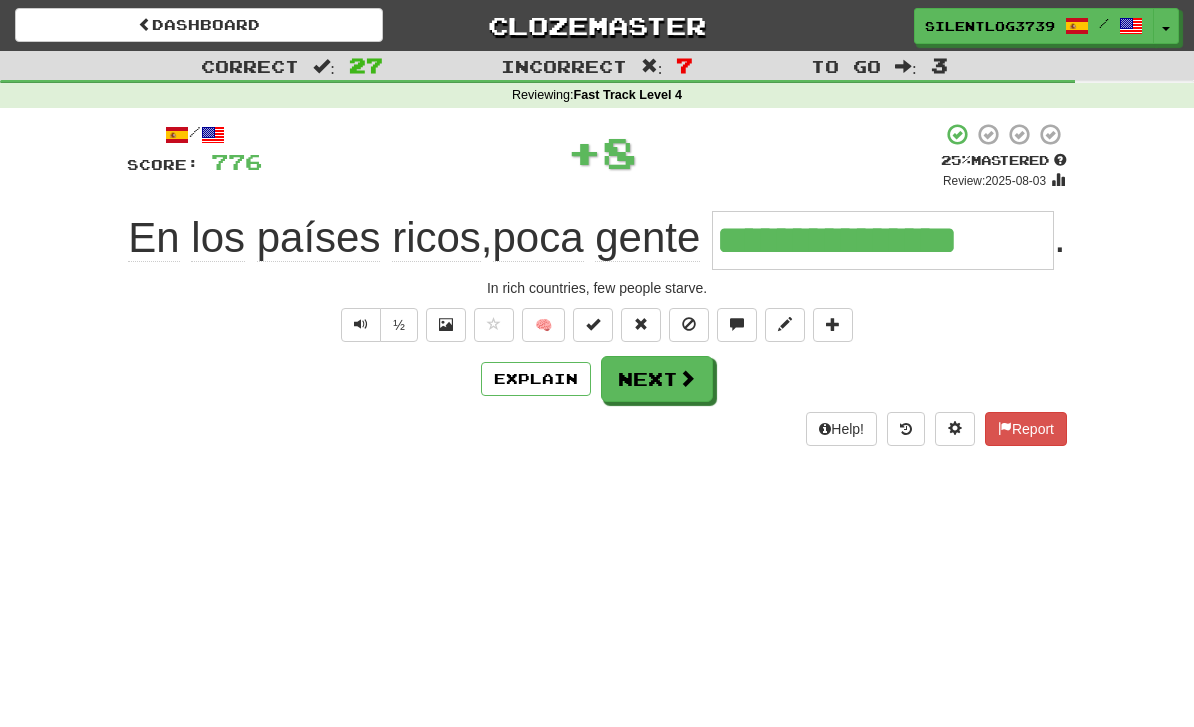 type on "**********" 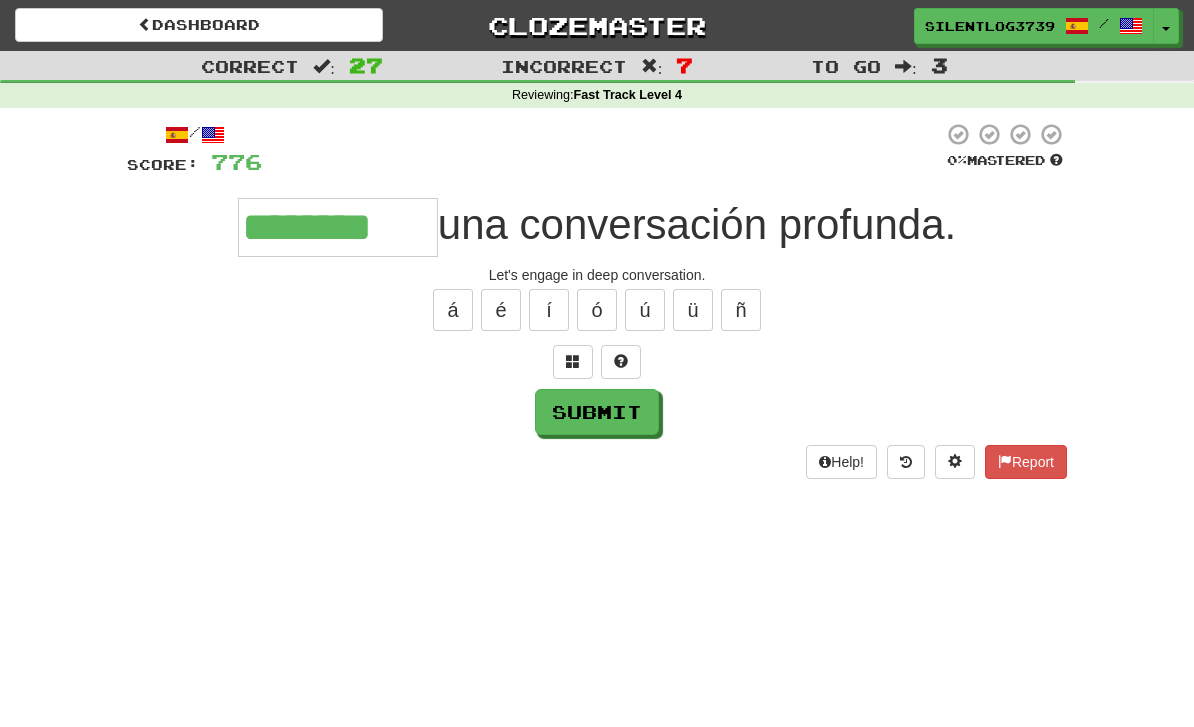 type on "********" 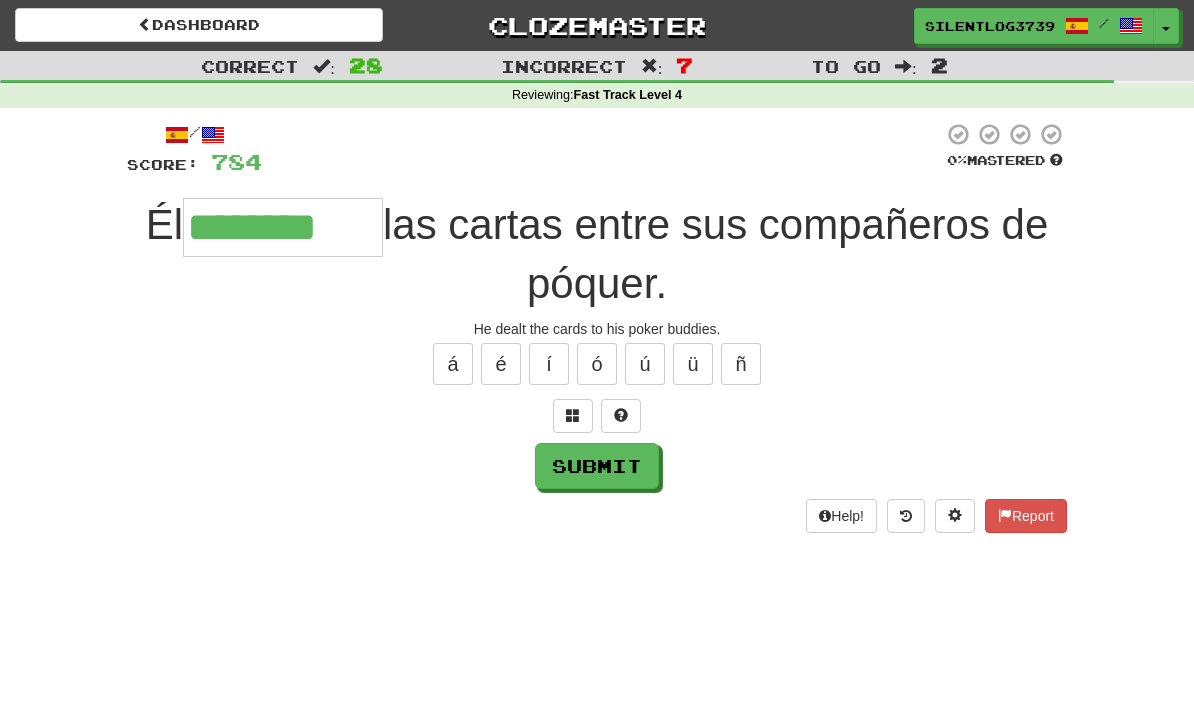 type on "********" 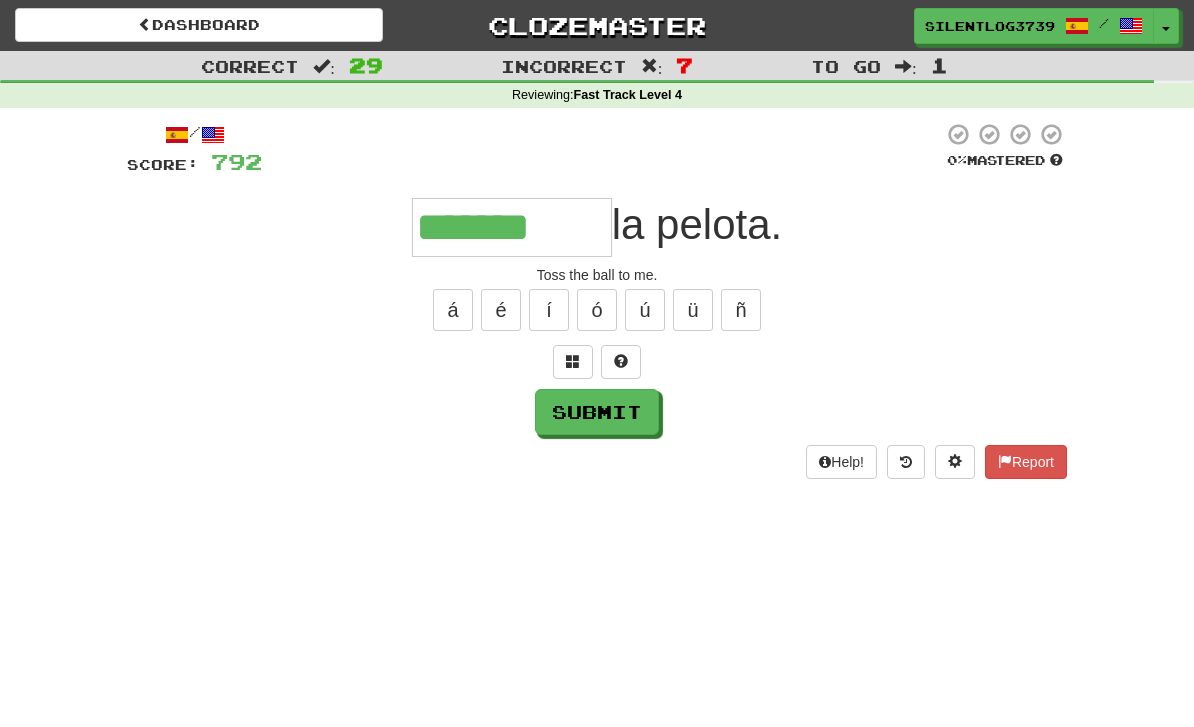 type on "*******" 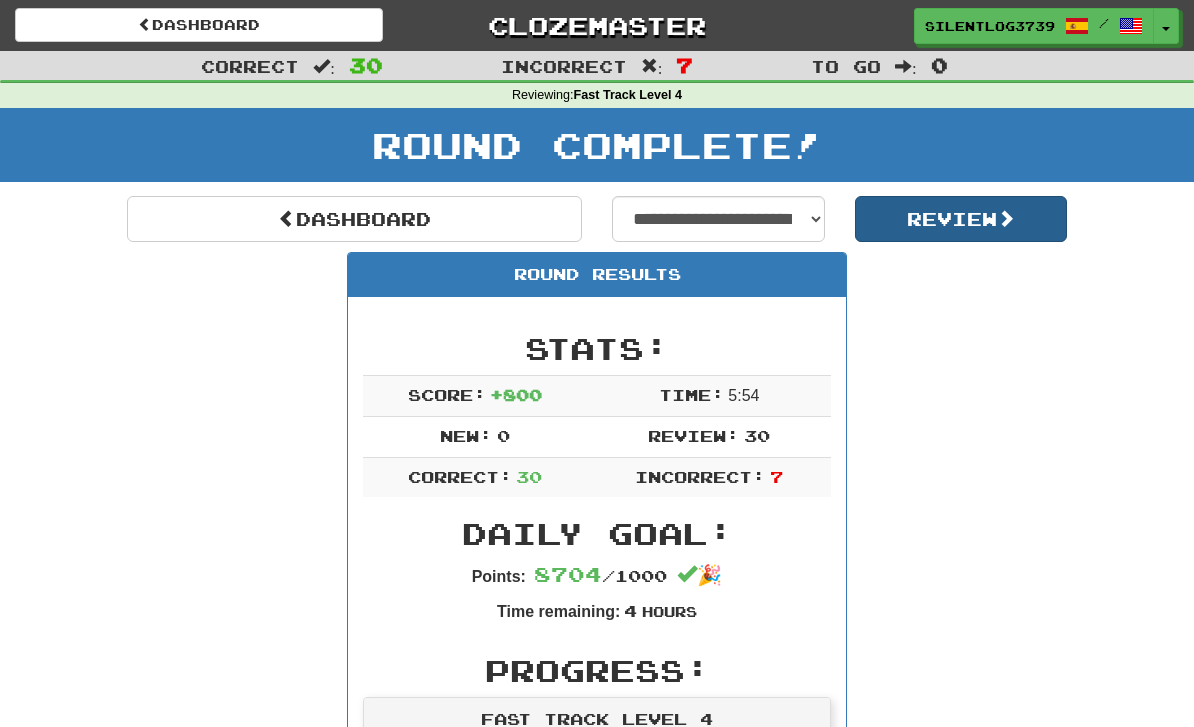 click on "Review" at bounding box center (961, 219) 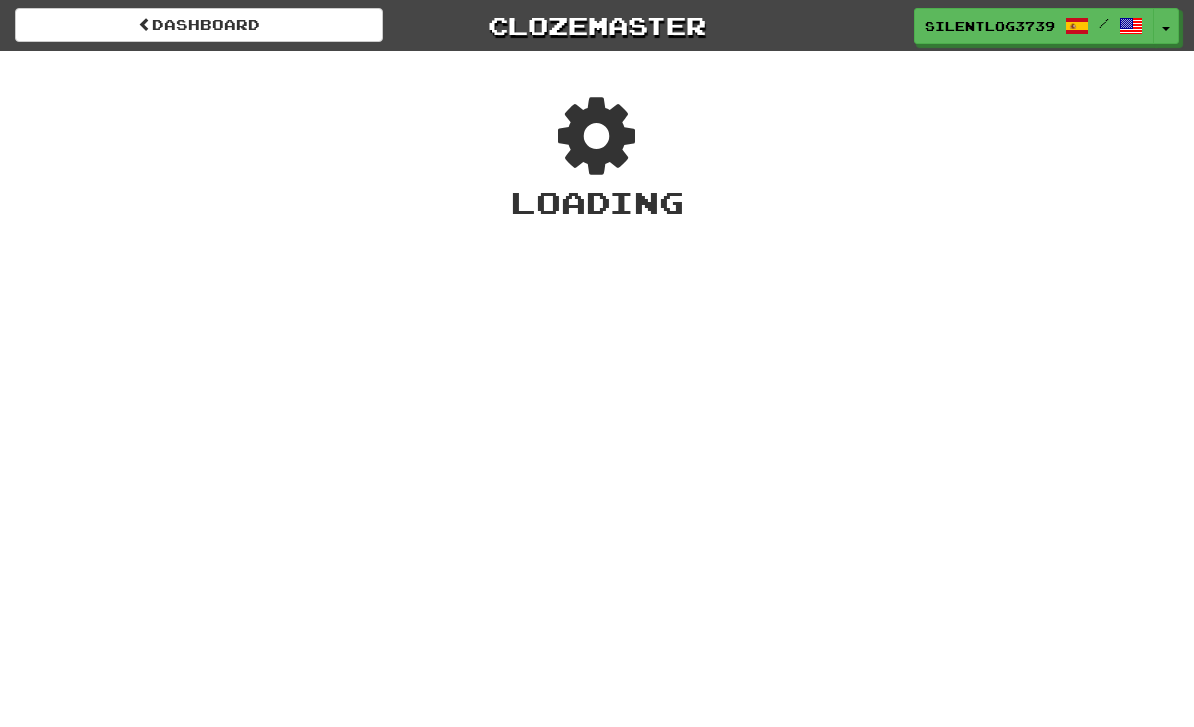 scroll, scrollTop: 0, scrollLeft: 0, axis: both 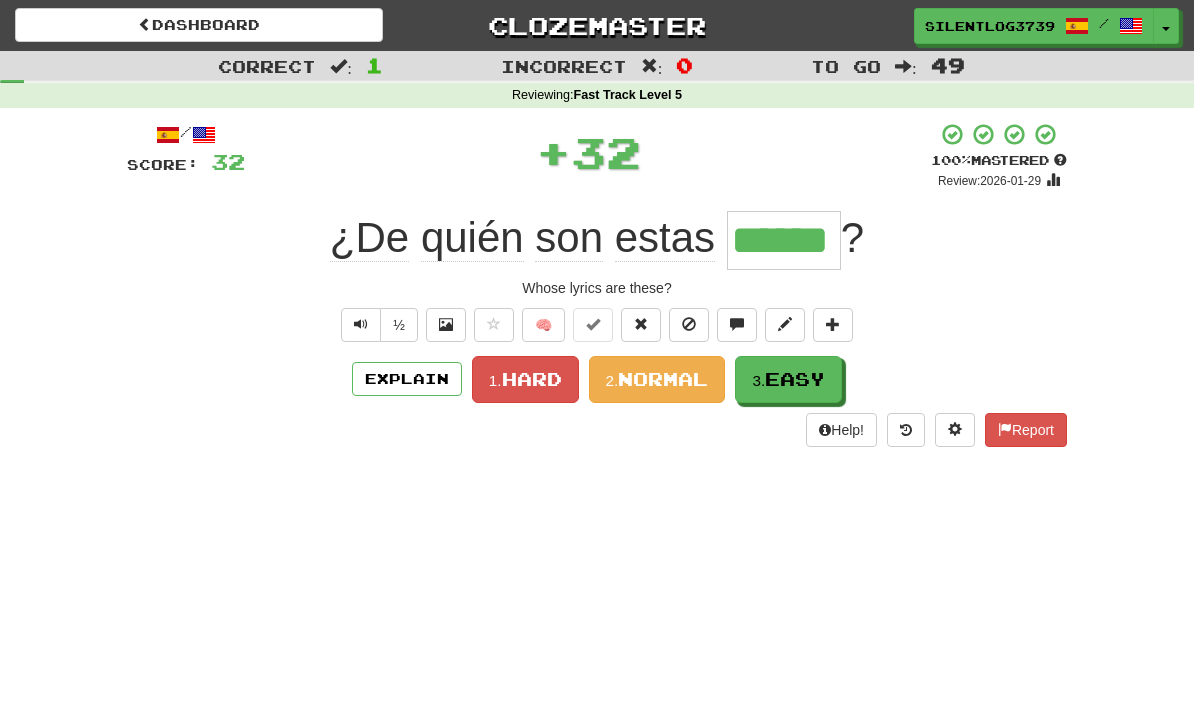 type on "******" 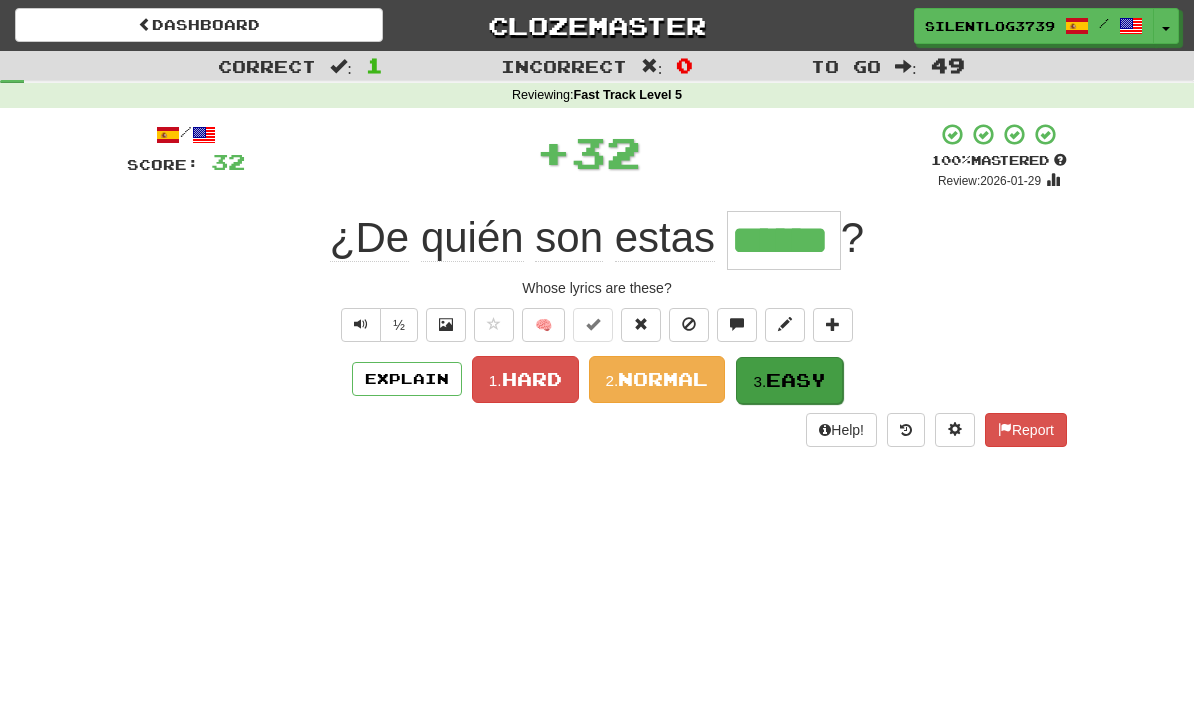 click on "Easy" at bounding box center [796, 380] 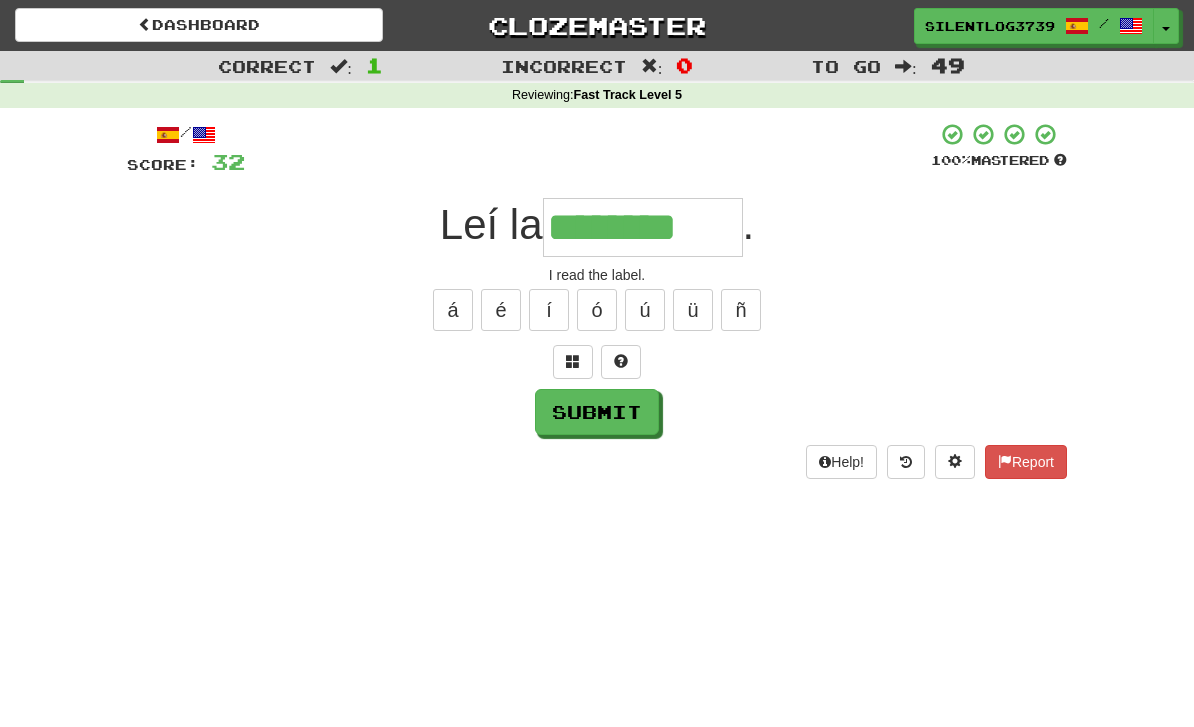 type on "********" 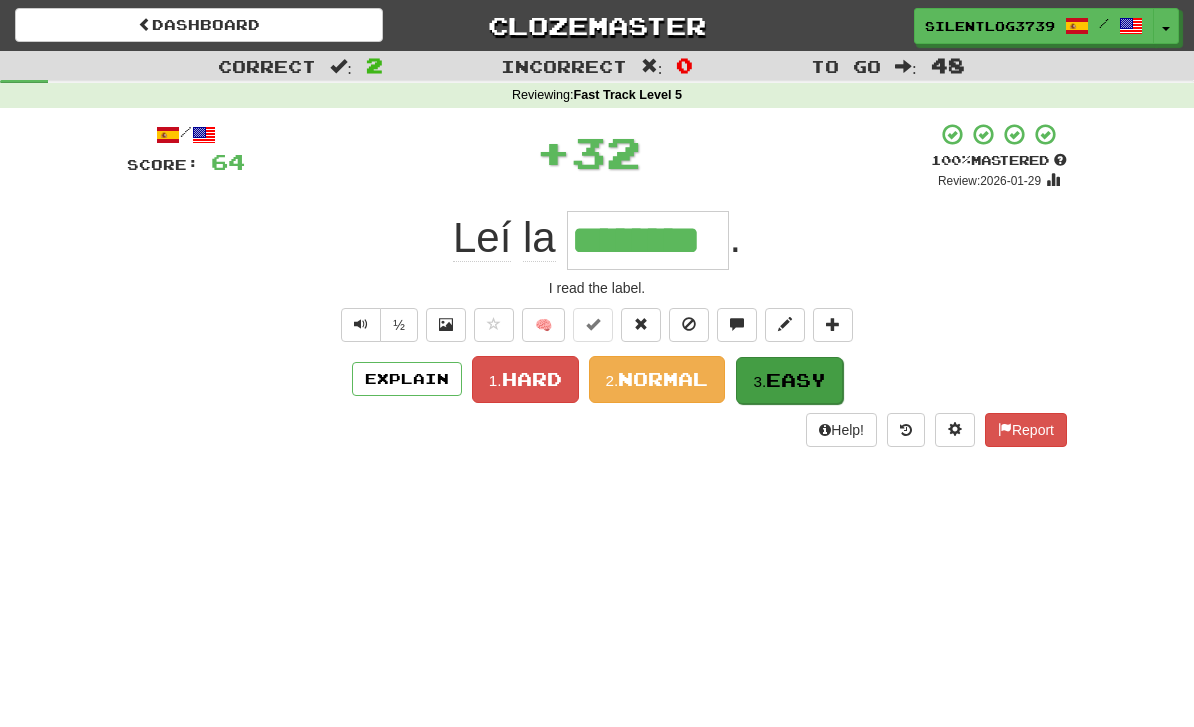 click on "3.  Easy" at bounding box center (789, 380) 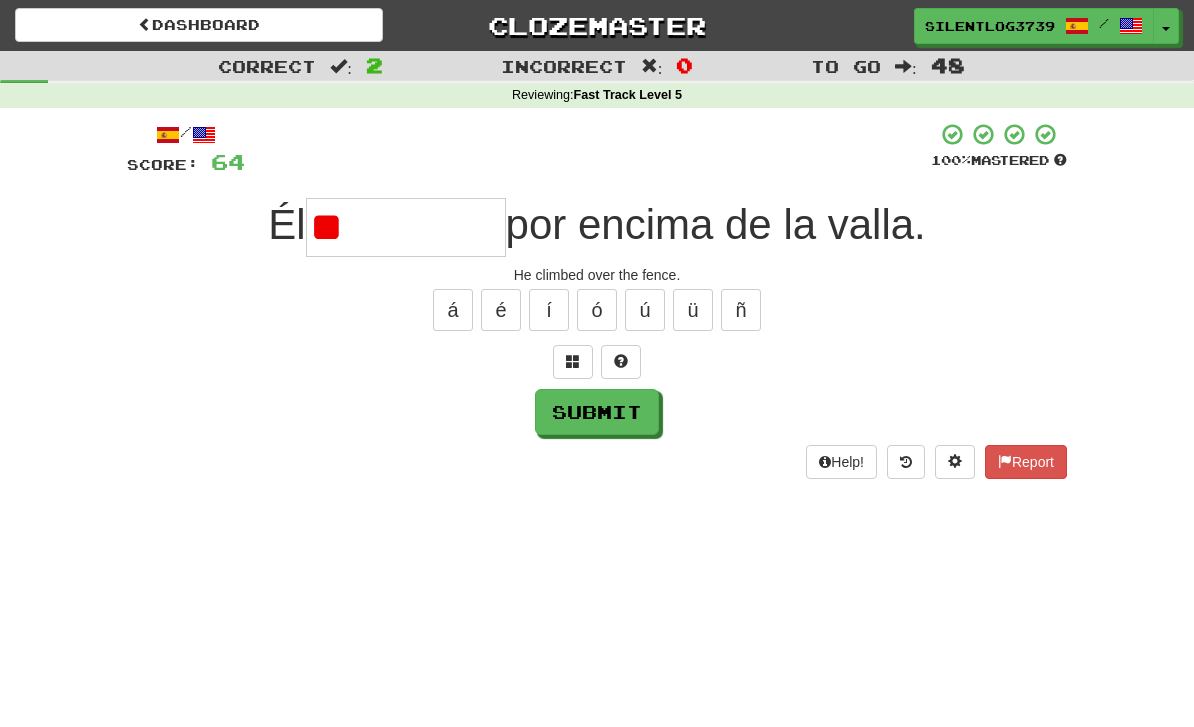 type on "*" 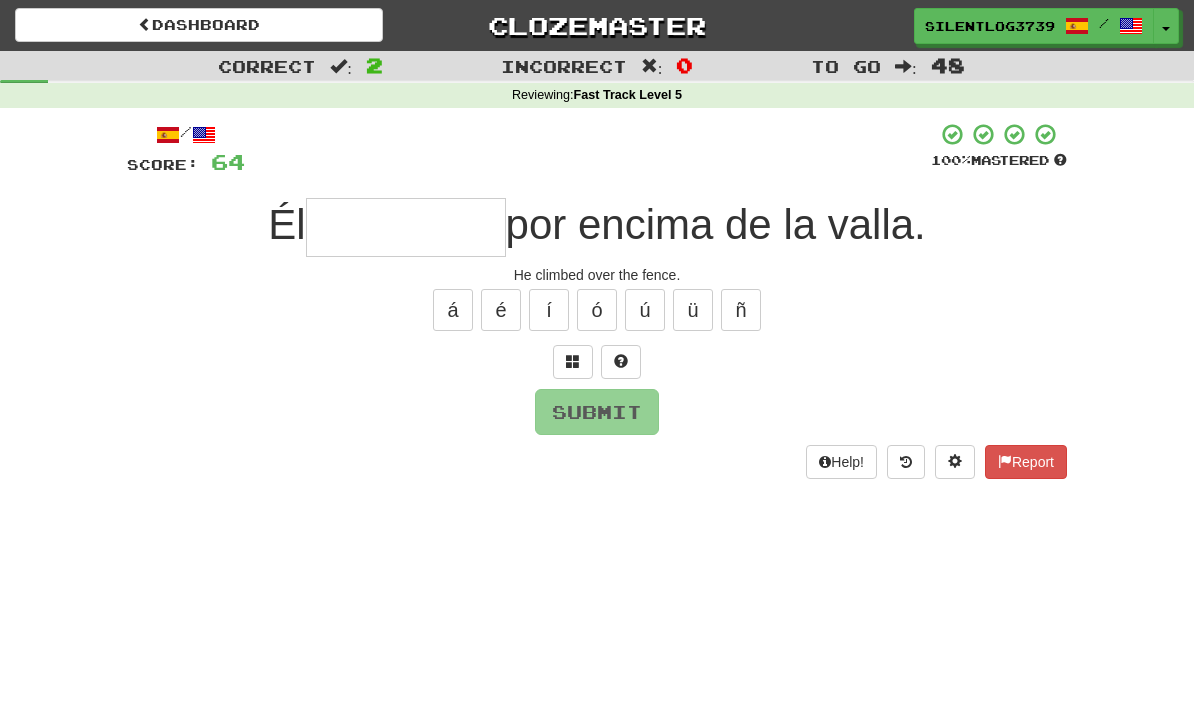type on "*" 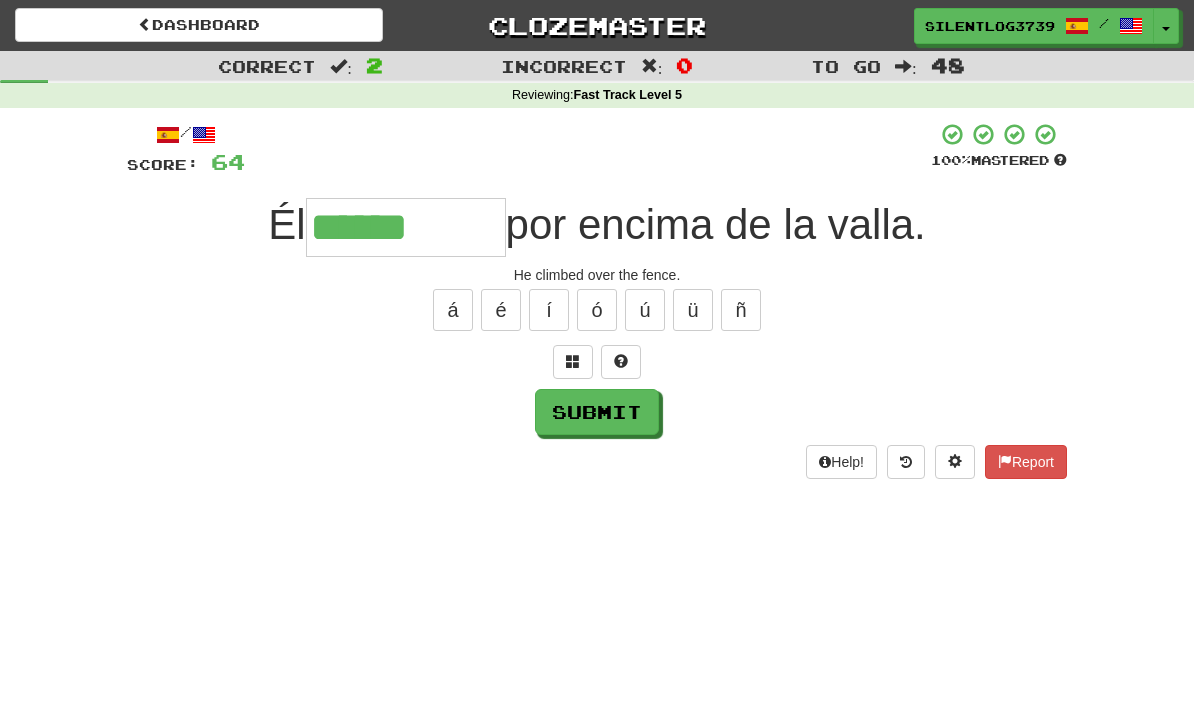 type on "******" 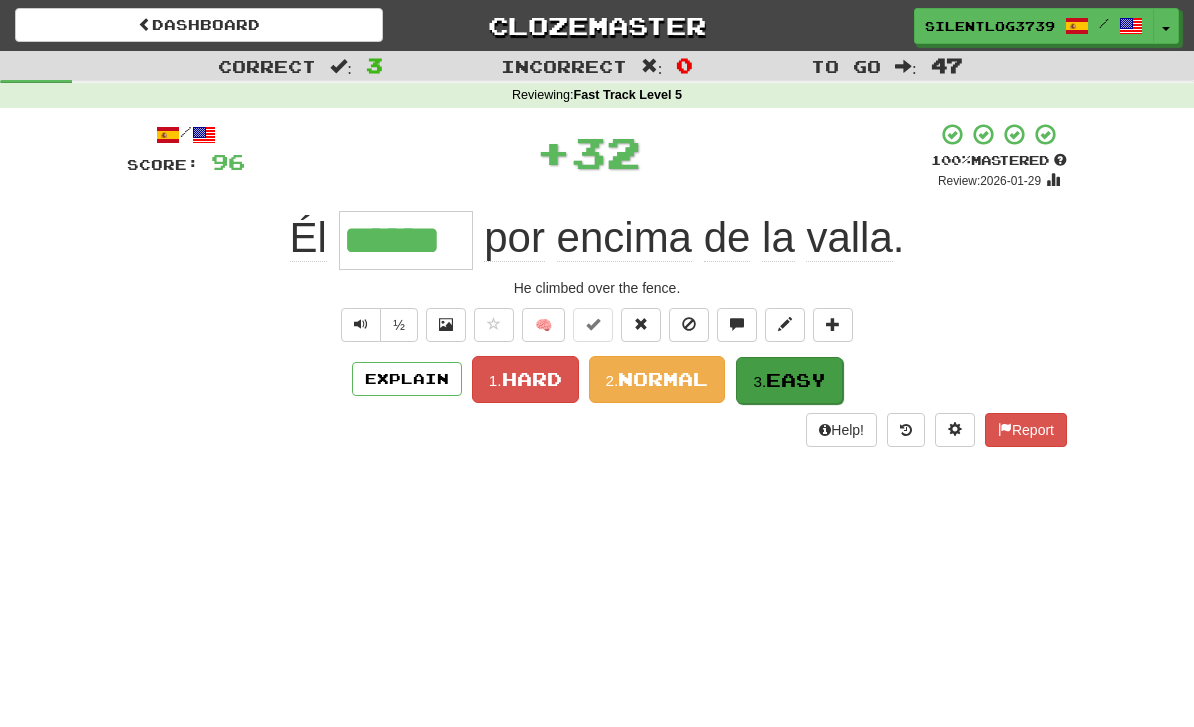 click on "Easy" at bounding box center [796, 380] 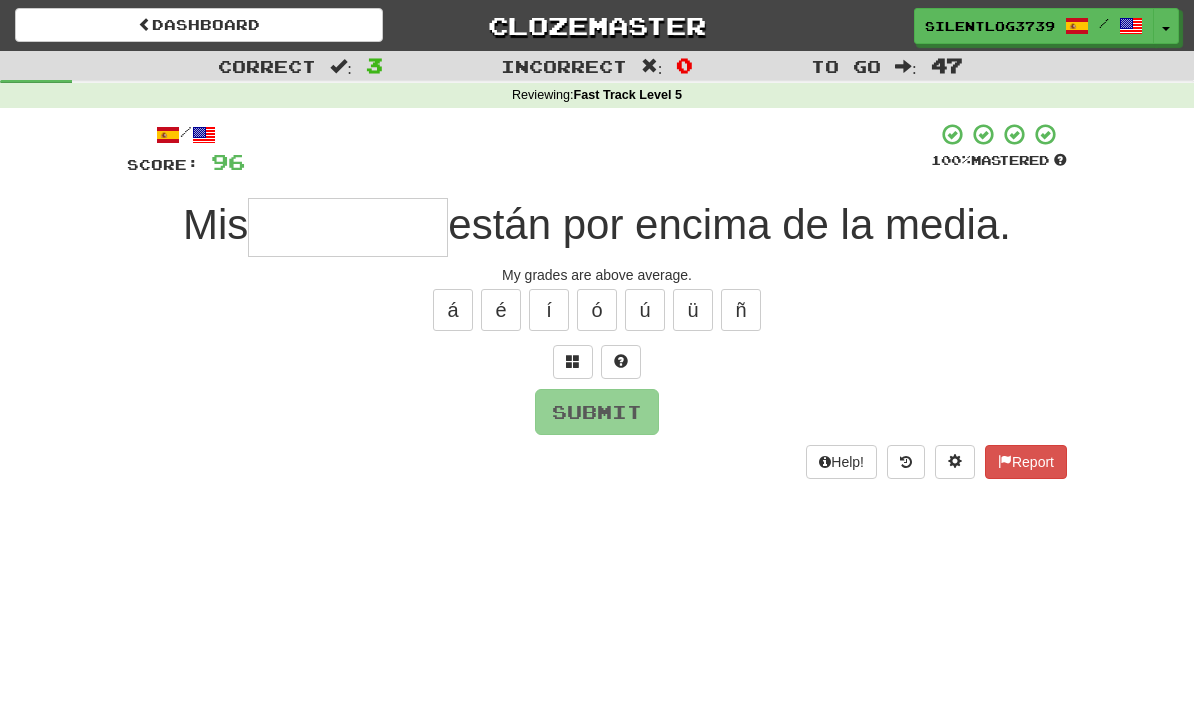 type on "*" 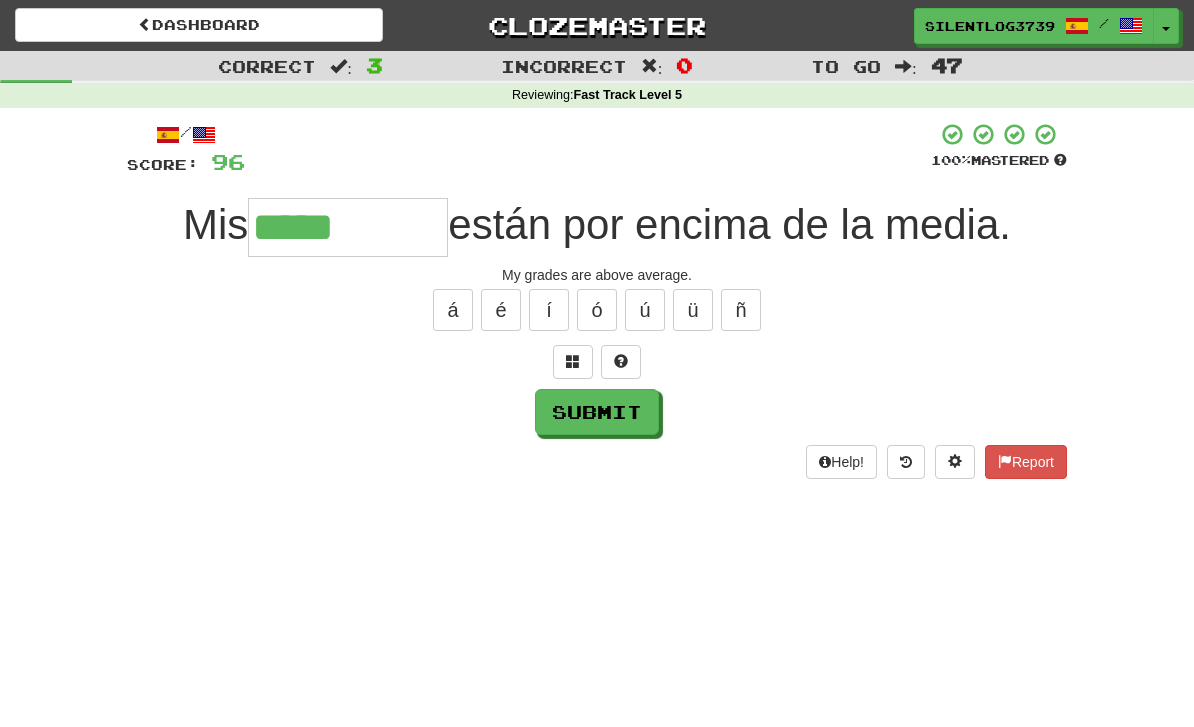 type on "*****" 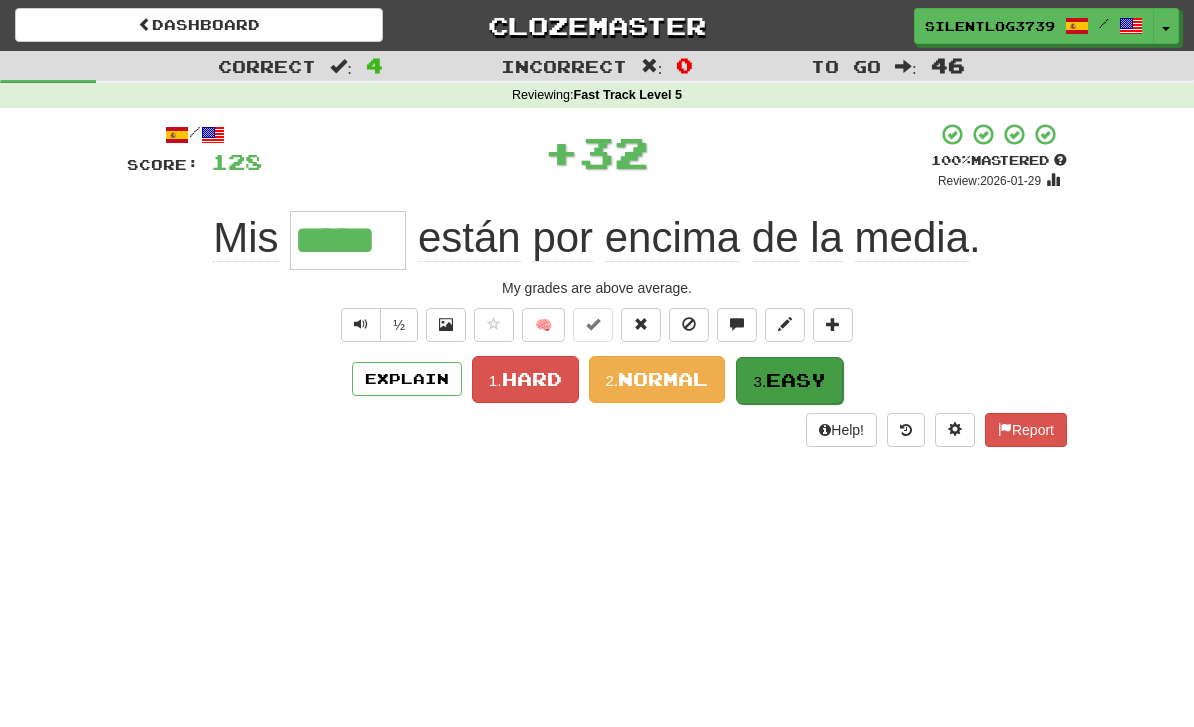 click on "Easy" at bounding box center (796, 380) 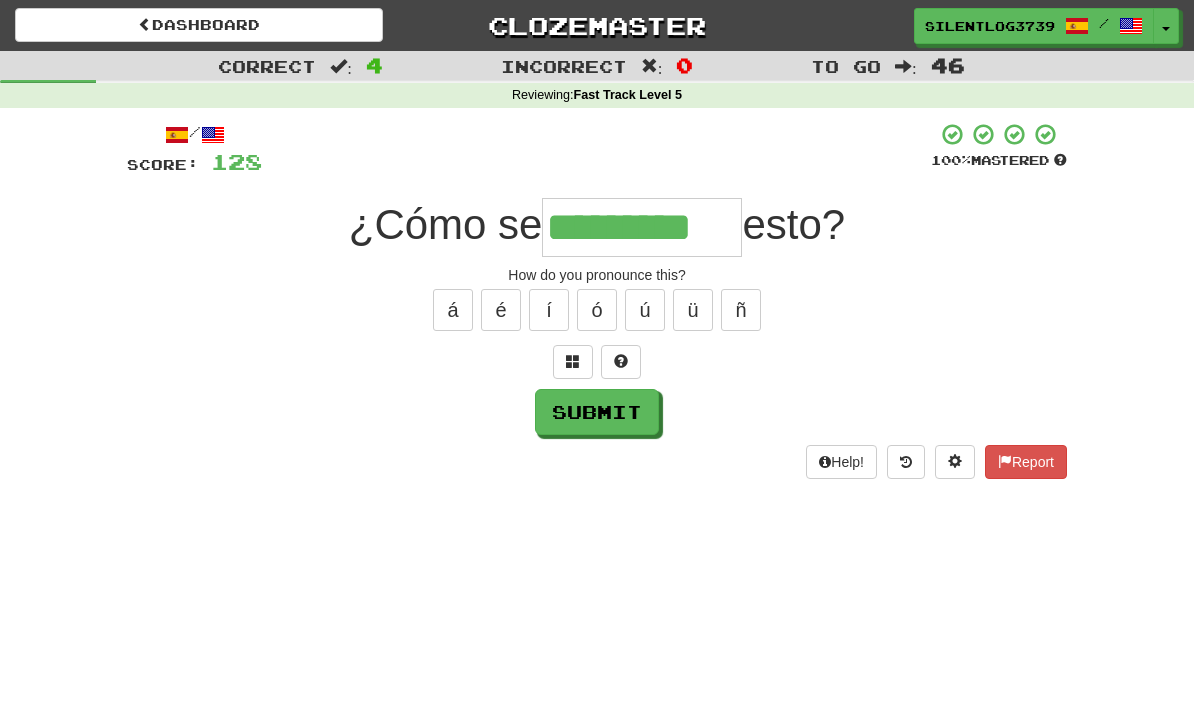 type on "*********" 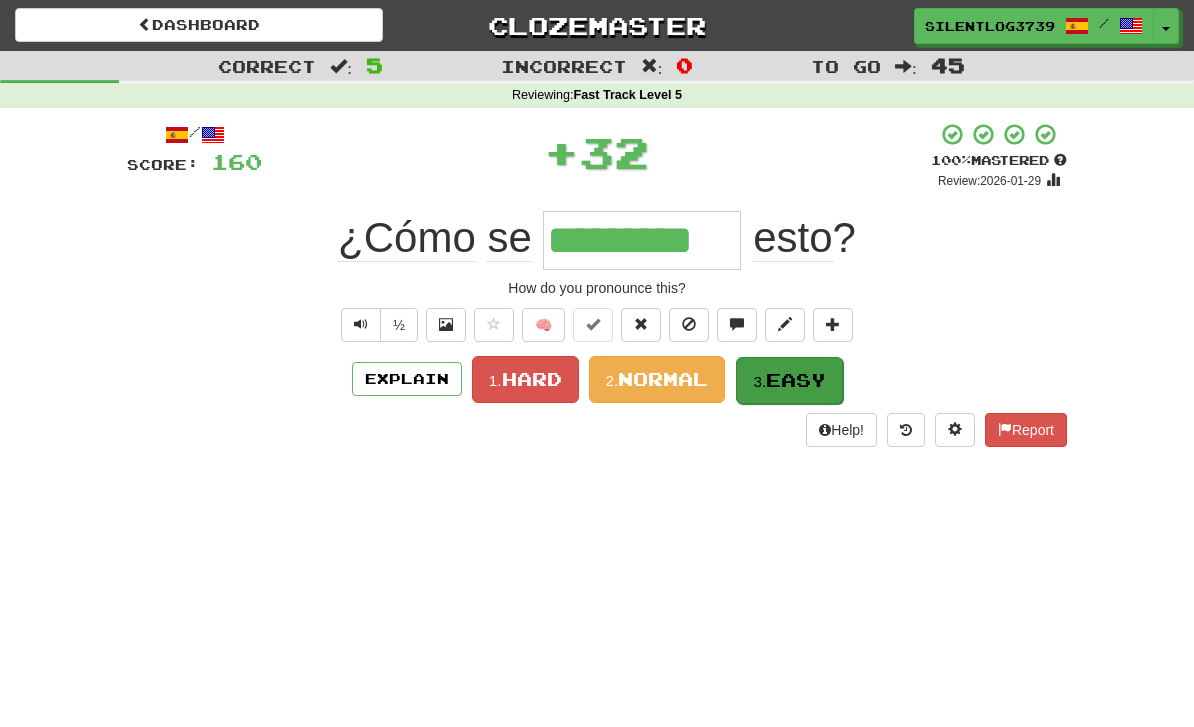 click on "Easy" at bounding box center [796, 380] 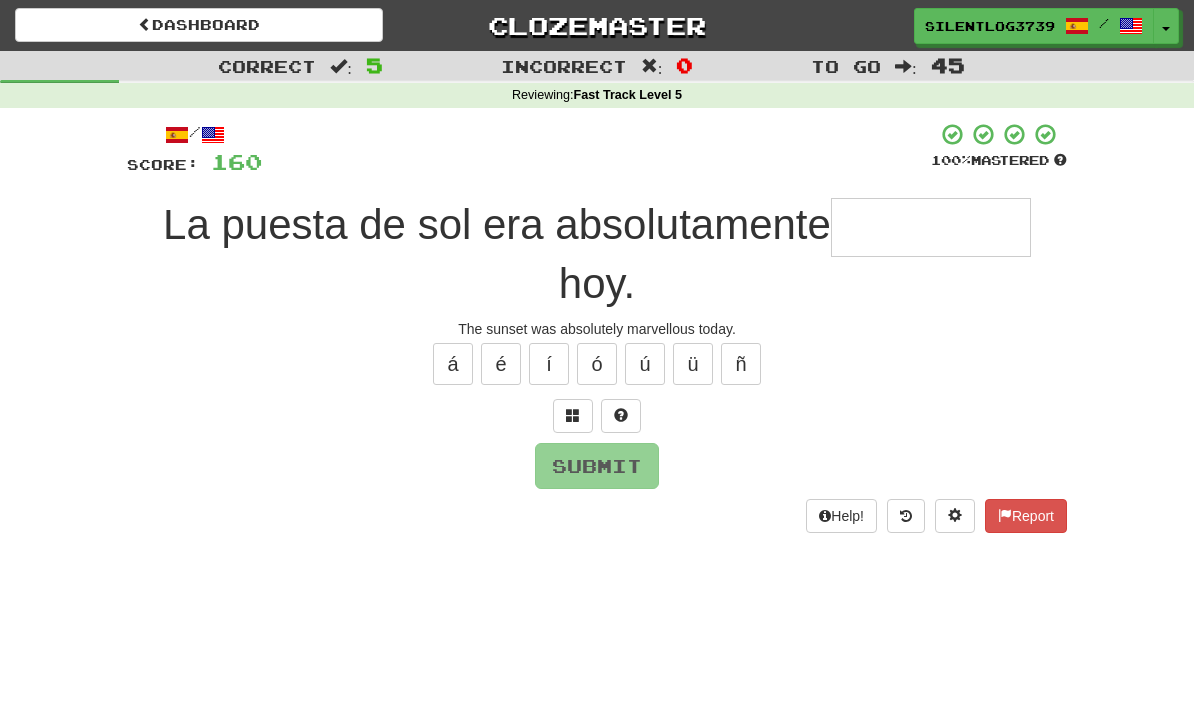 type on "*" 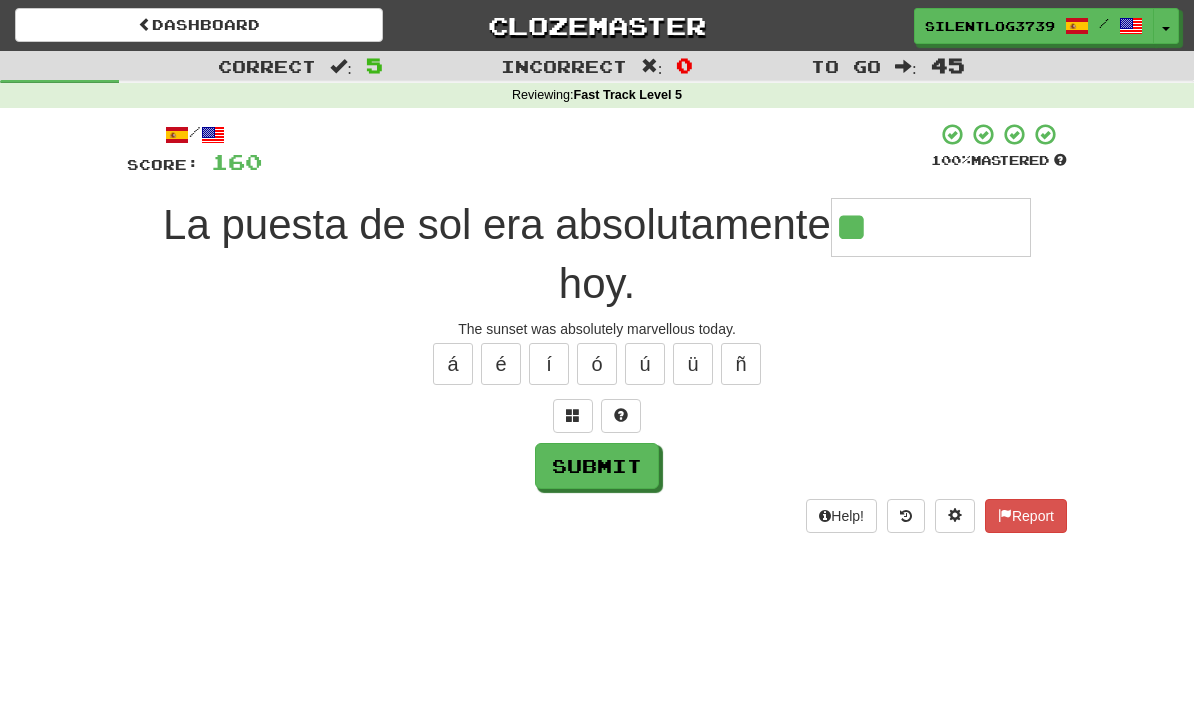 type on "**********" 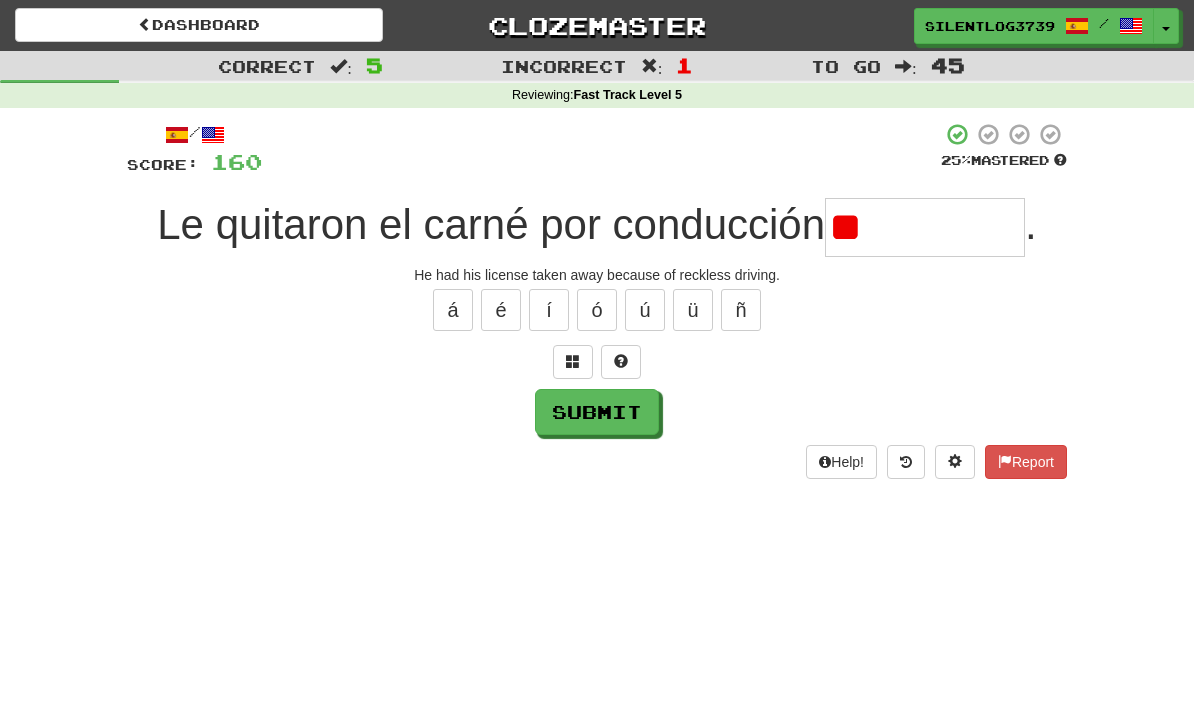 type on "*" 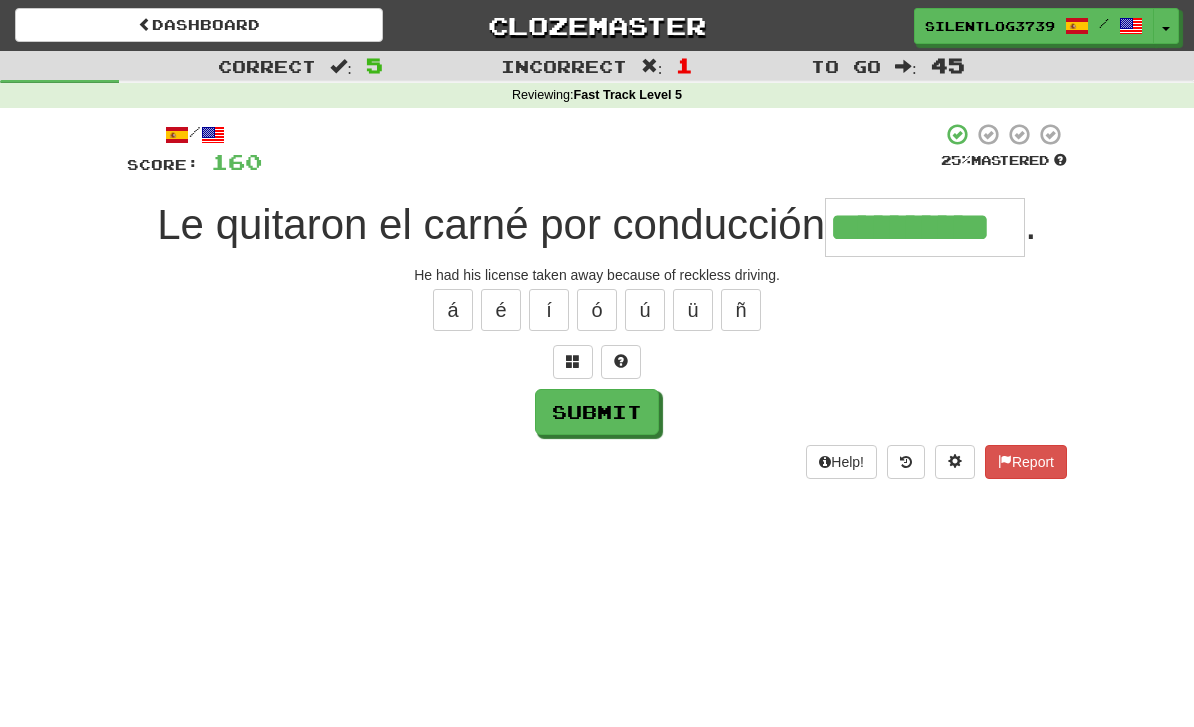 type on "**********" 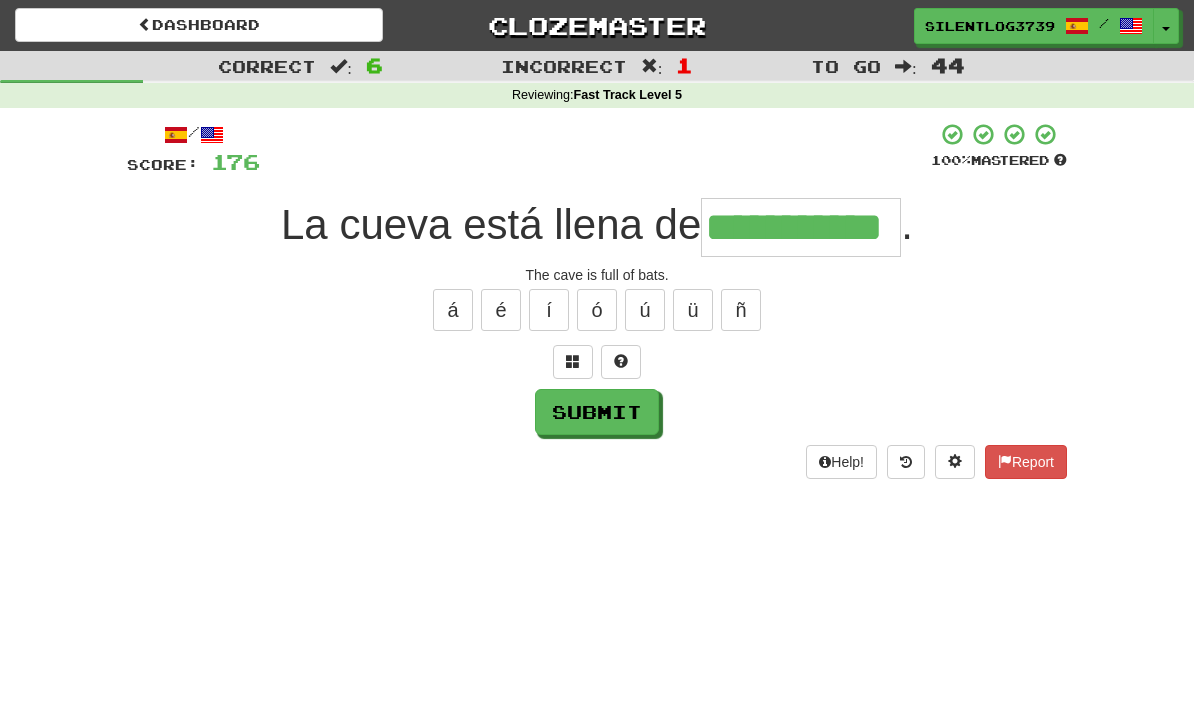 type on "**********" 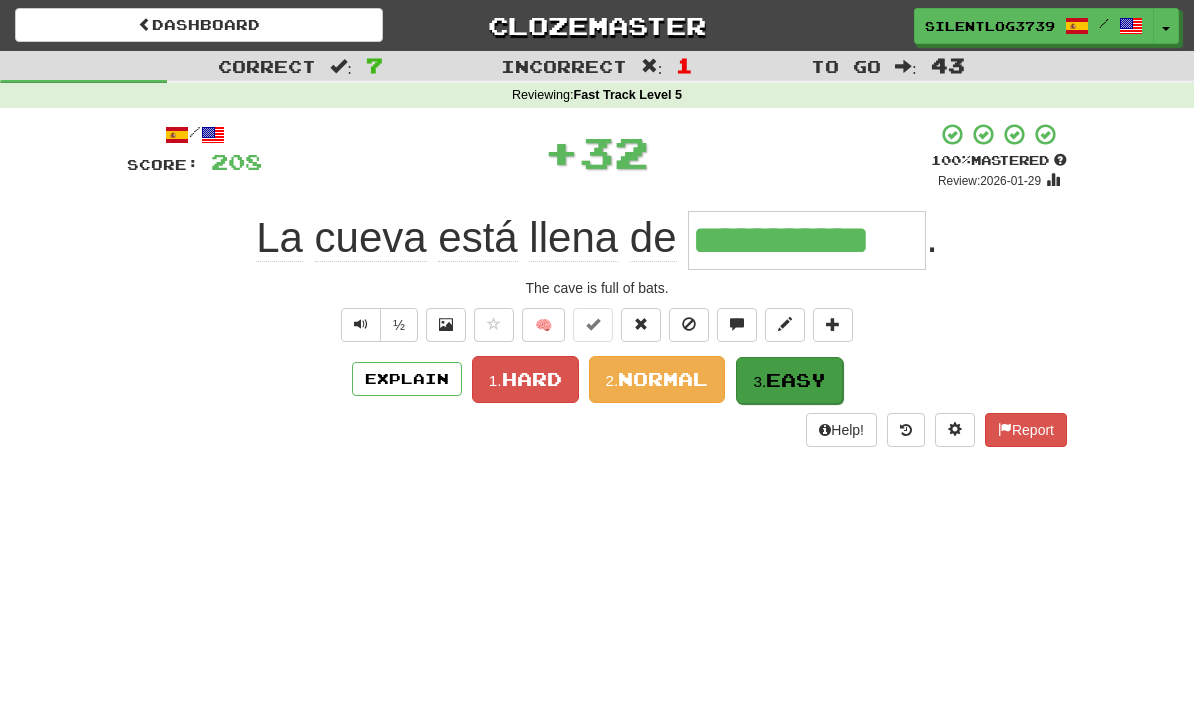 click on "Easy" at bounding box center (796, 380) 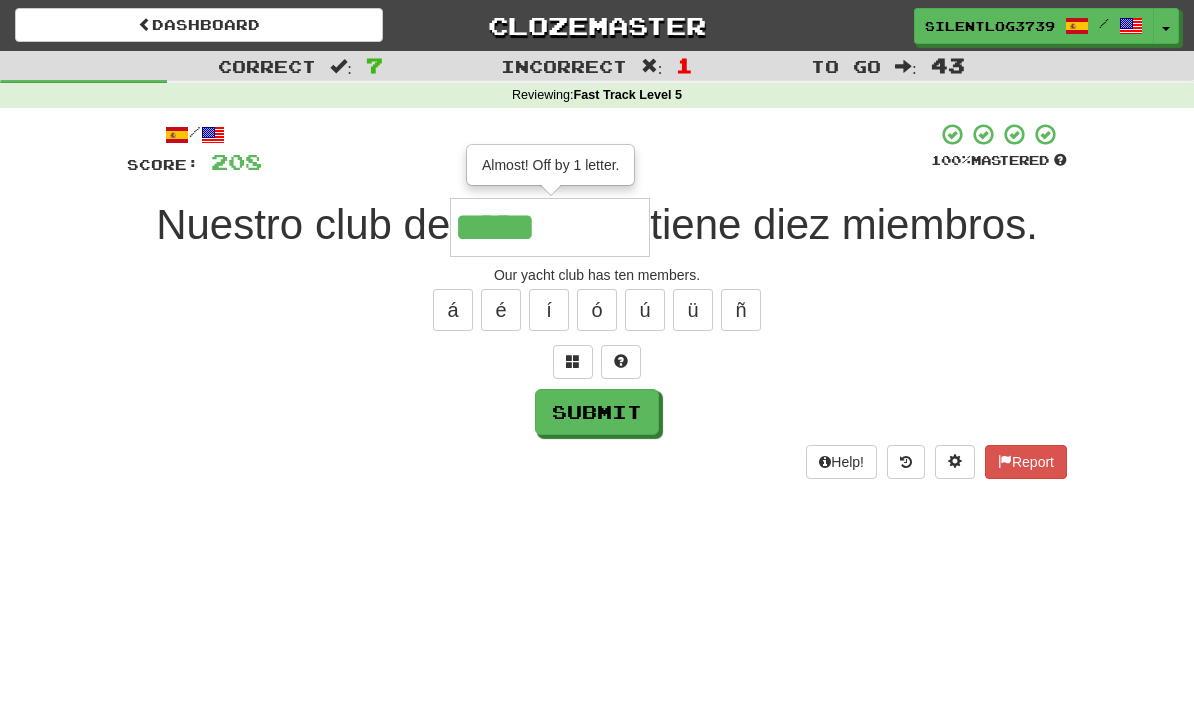 type on "*****" 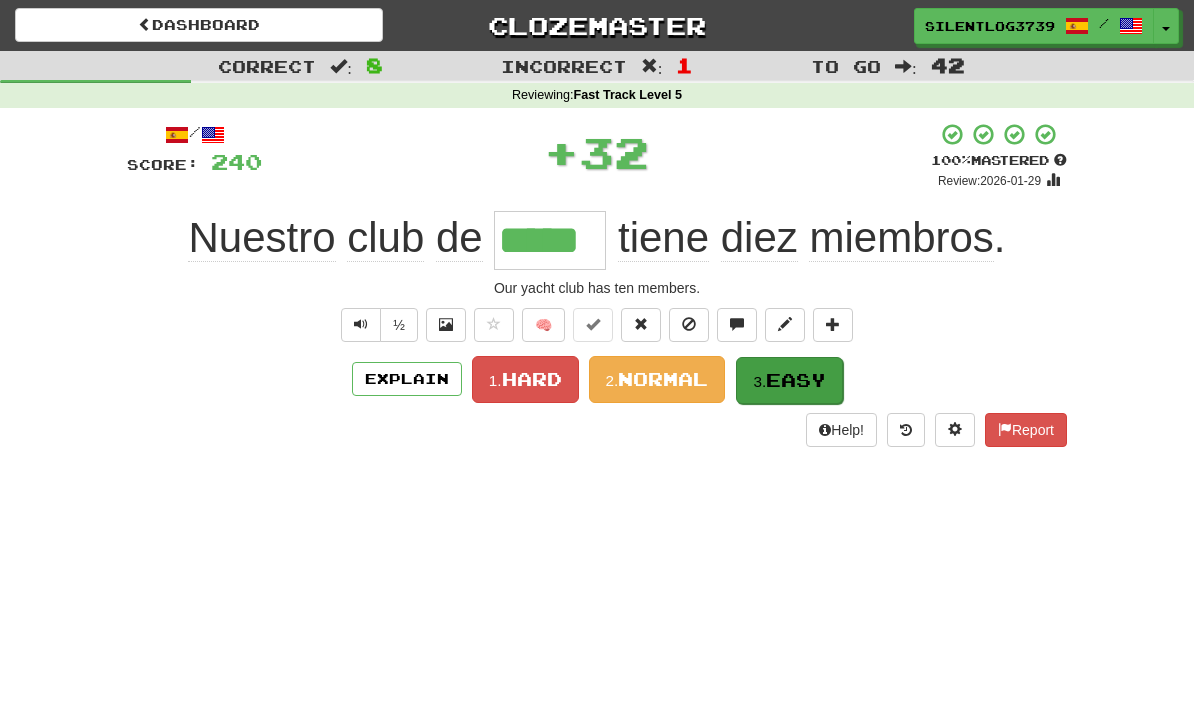 click on "Easy" at bounding box center [796, 380] 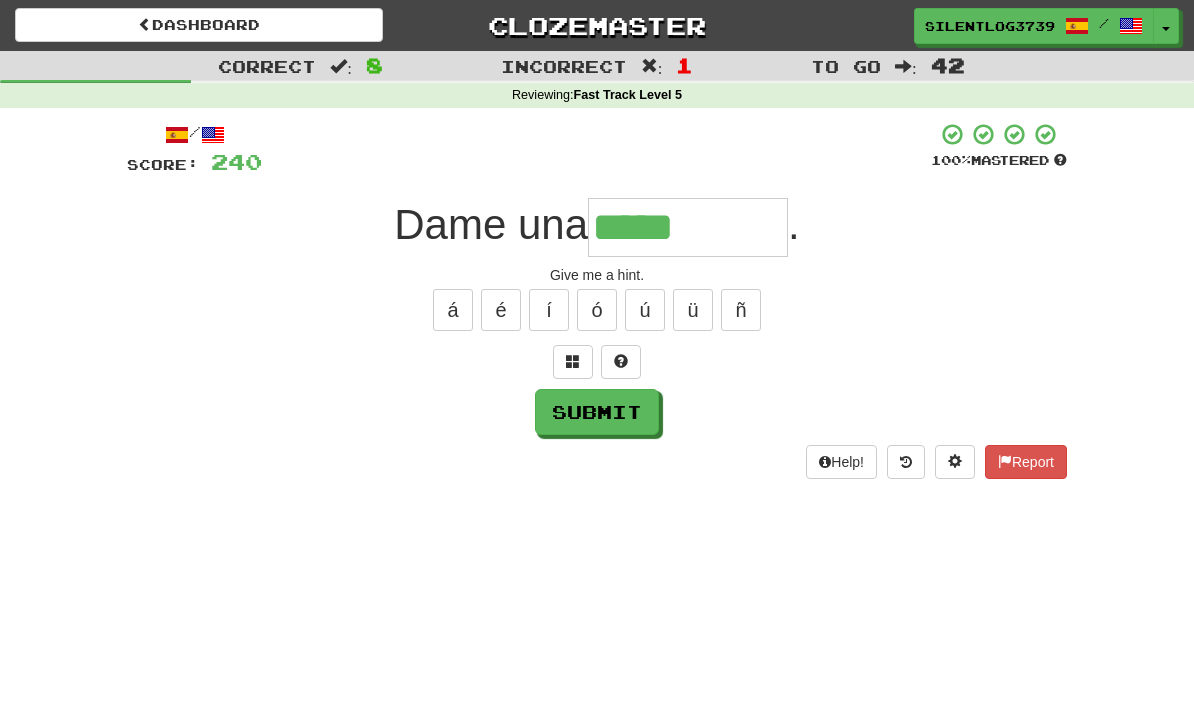 type on "*****" 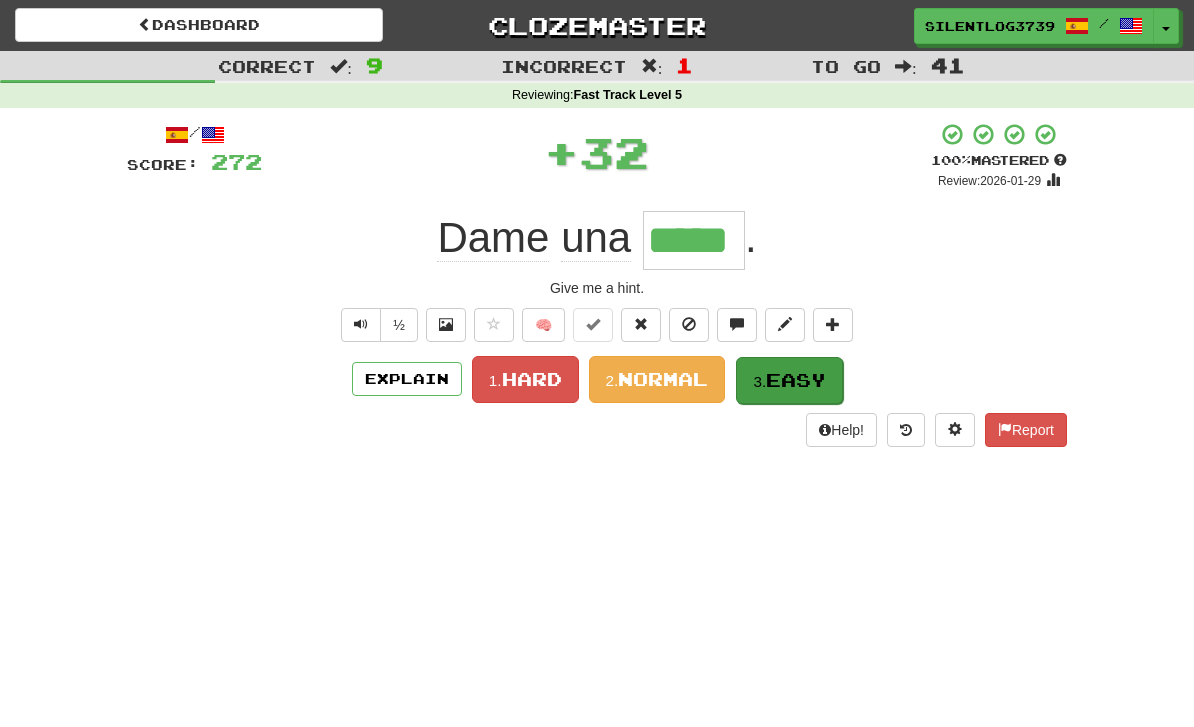 click on "Easy" at bounding box center [796, 380] 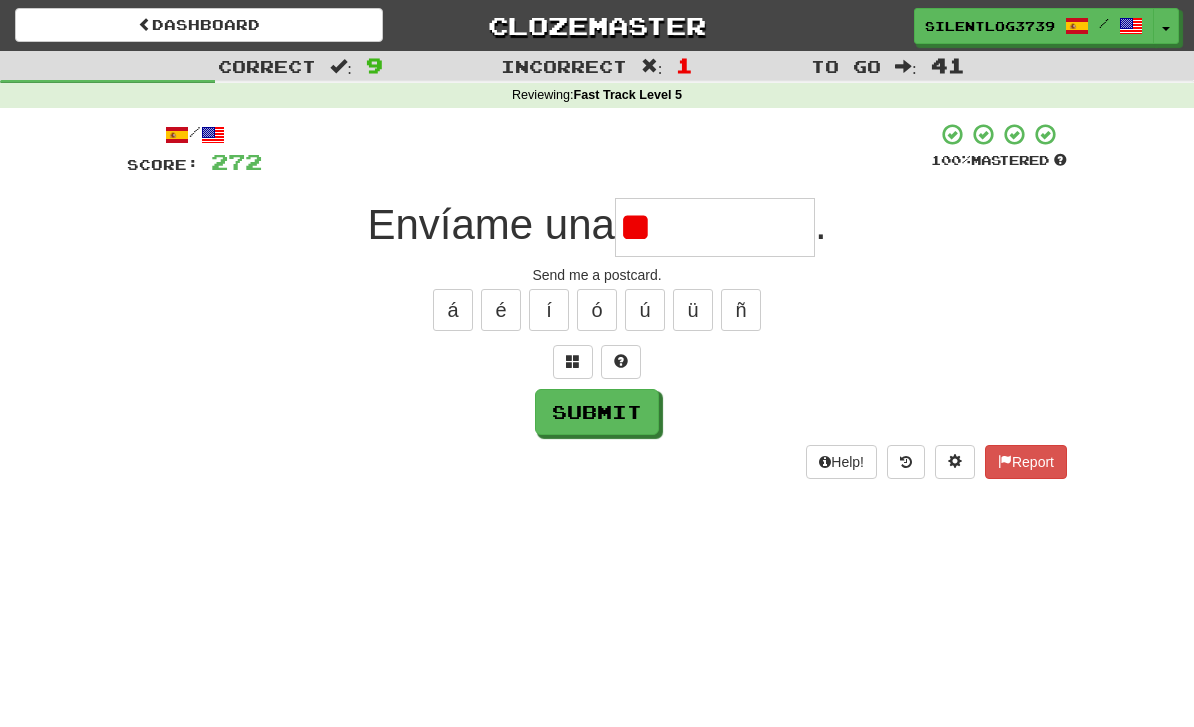 type on "*" 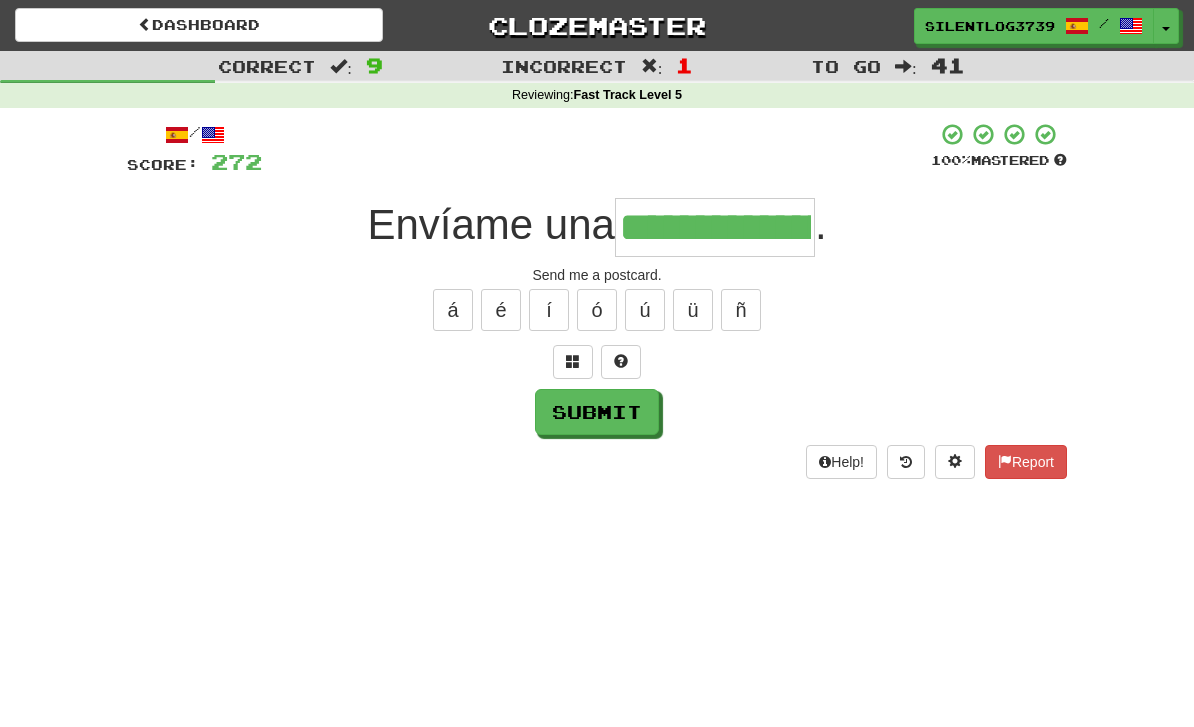 type on "**********" 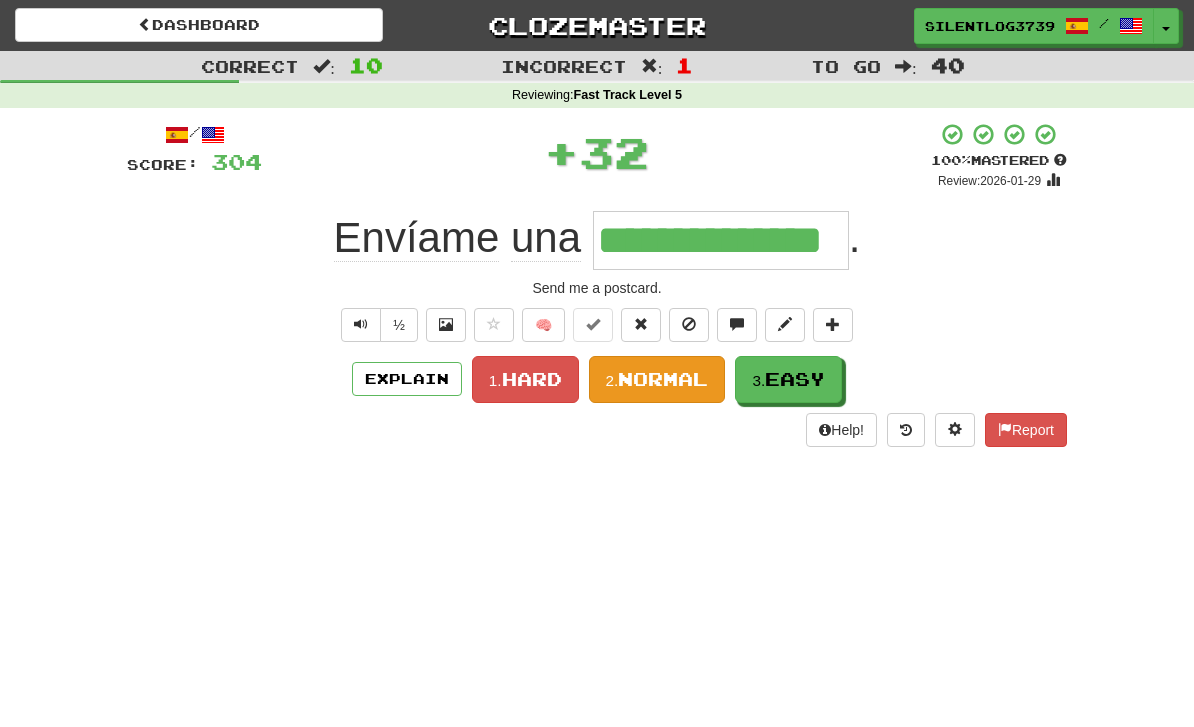 click on "Normal" at bounding box center (663, 379) 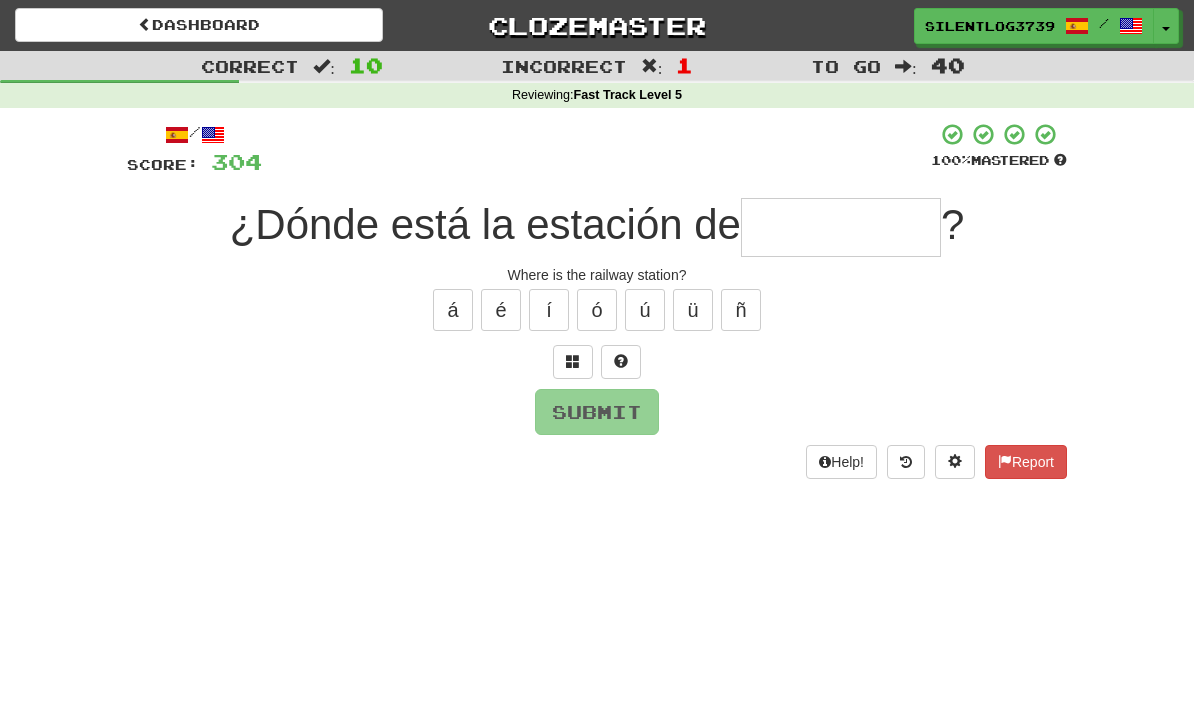 type on "*" 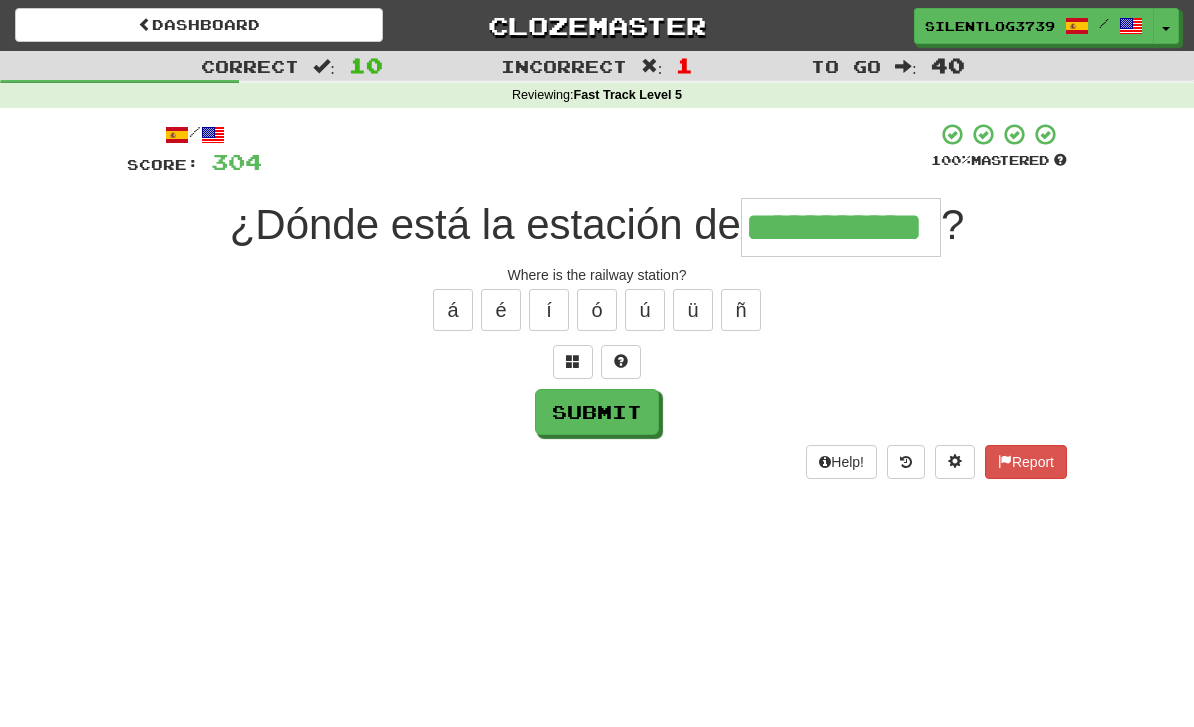 type on "**********" 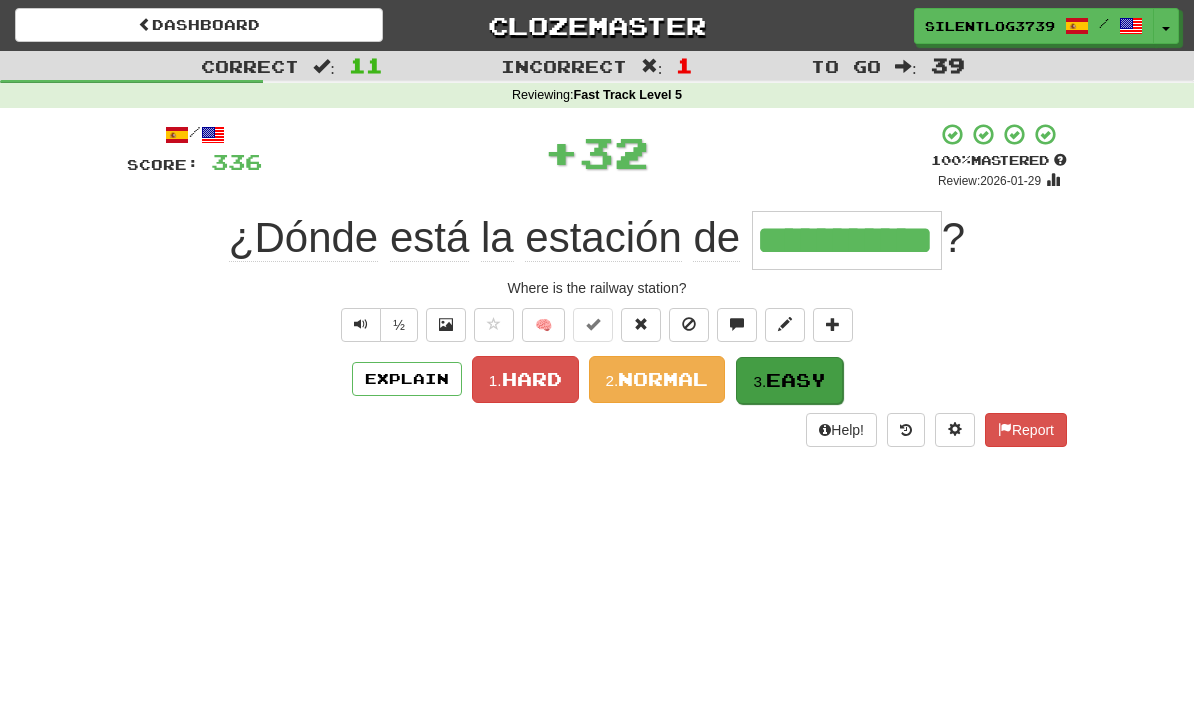click on "3.  Easy" at bounding box center (789, 380) 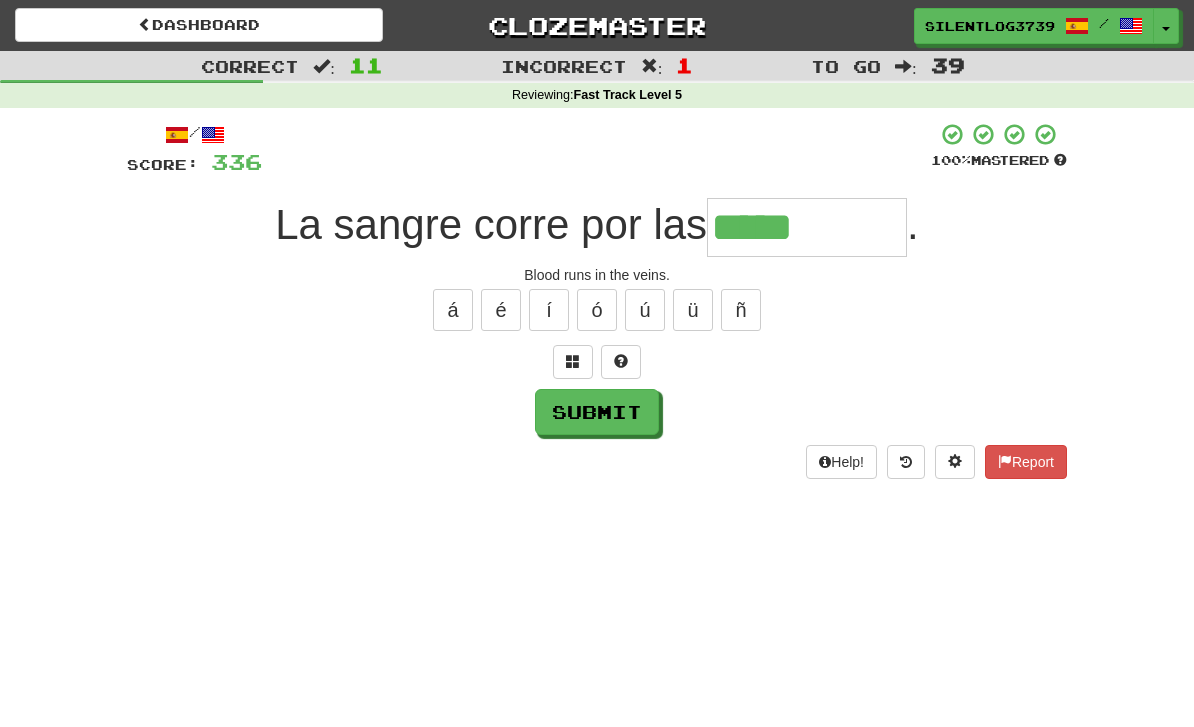 type on "*****" 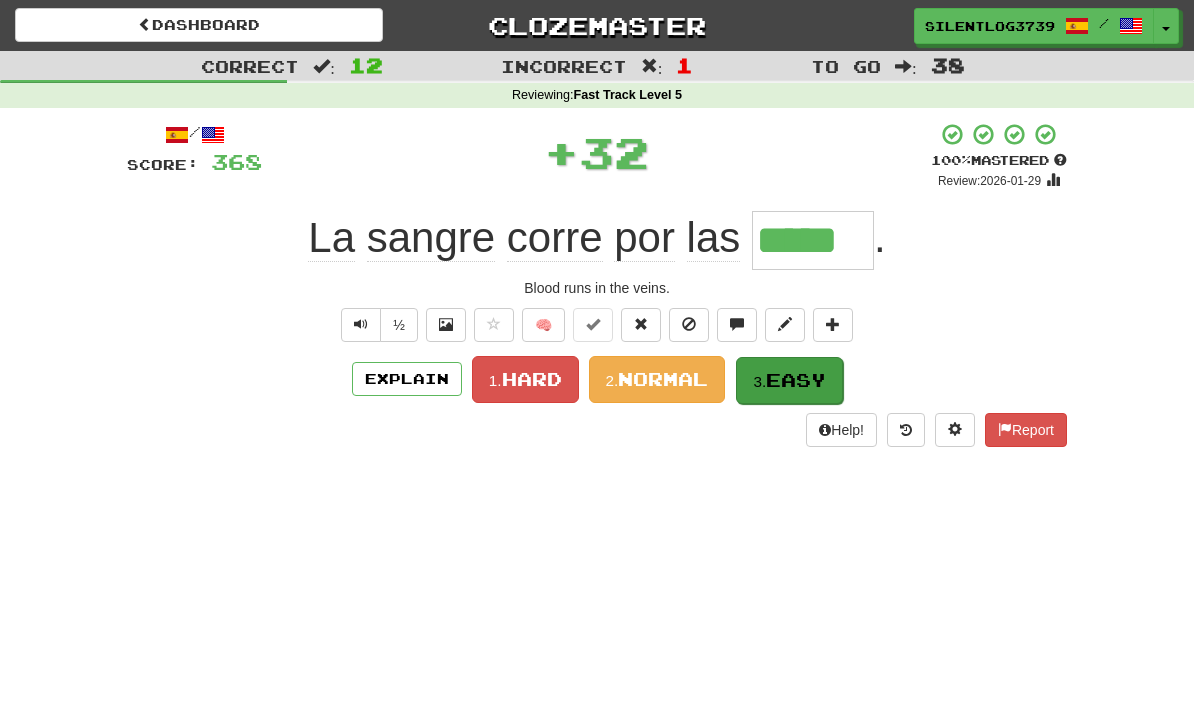click on "3.  Easy" at bounding box center [789, 380] 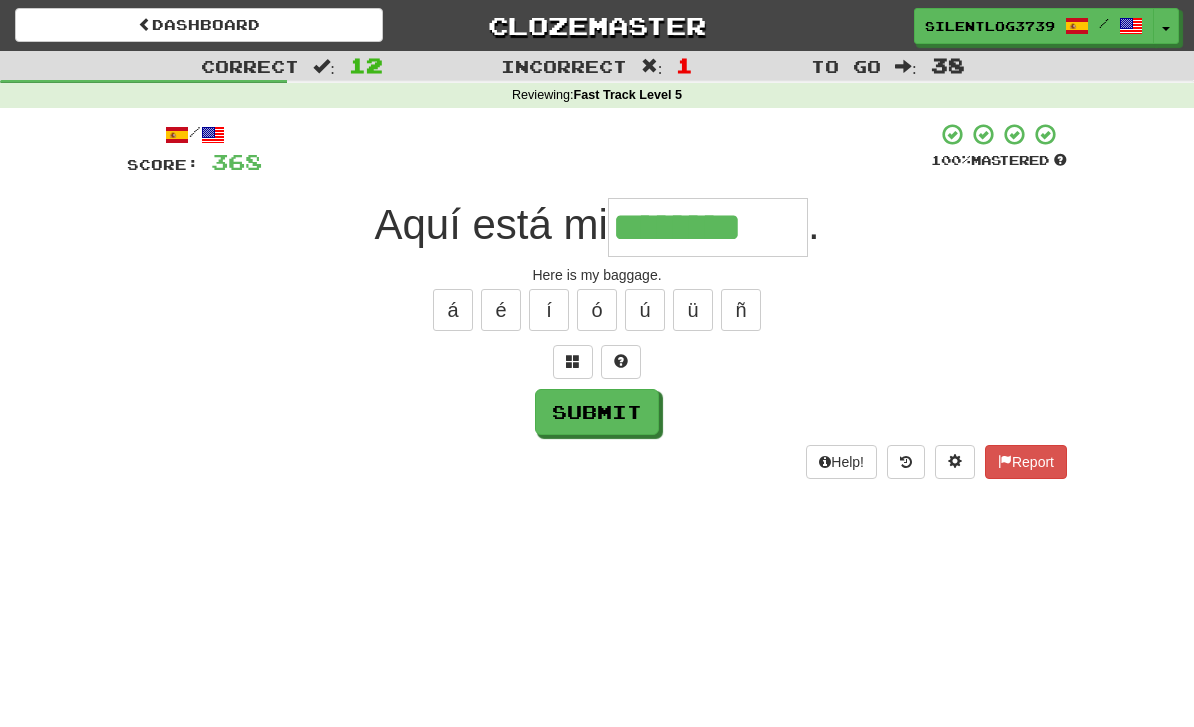 type on "********" 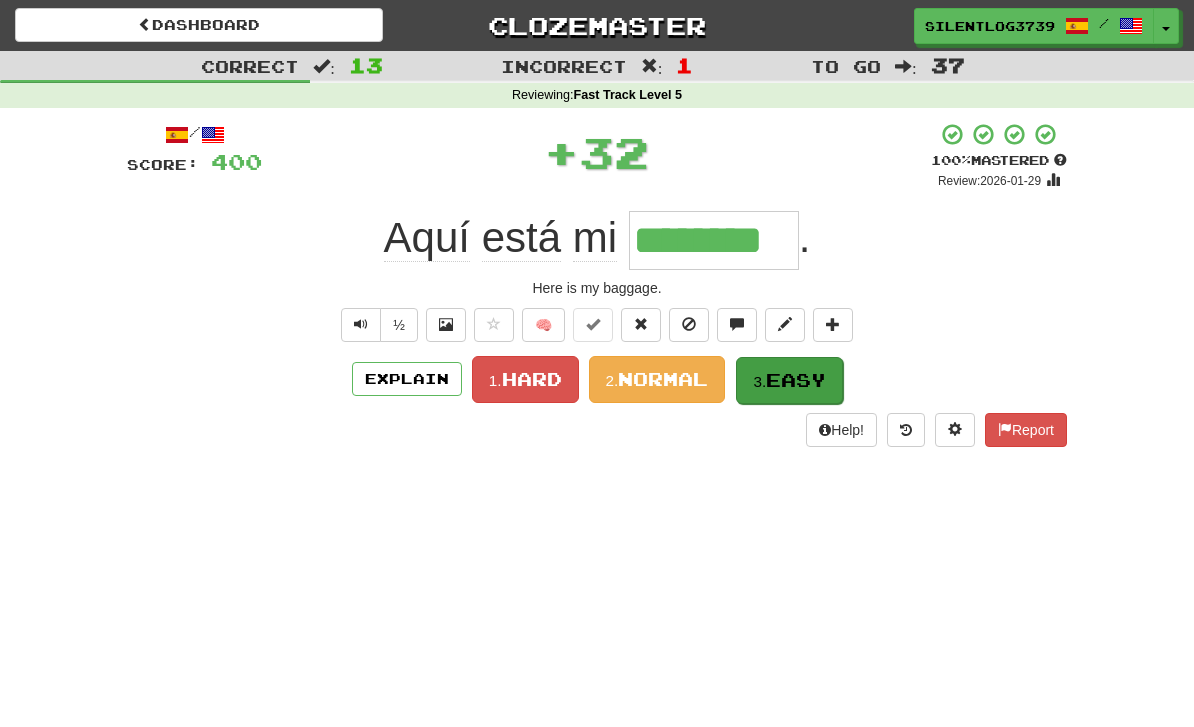 click on "Easy" at bounding box center [796, 380] 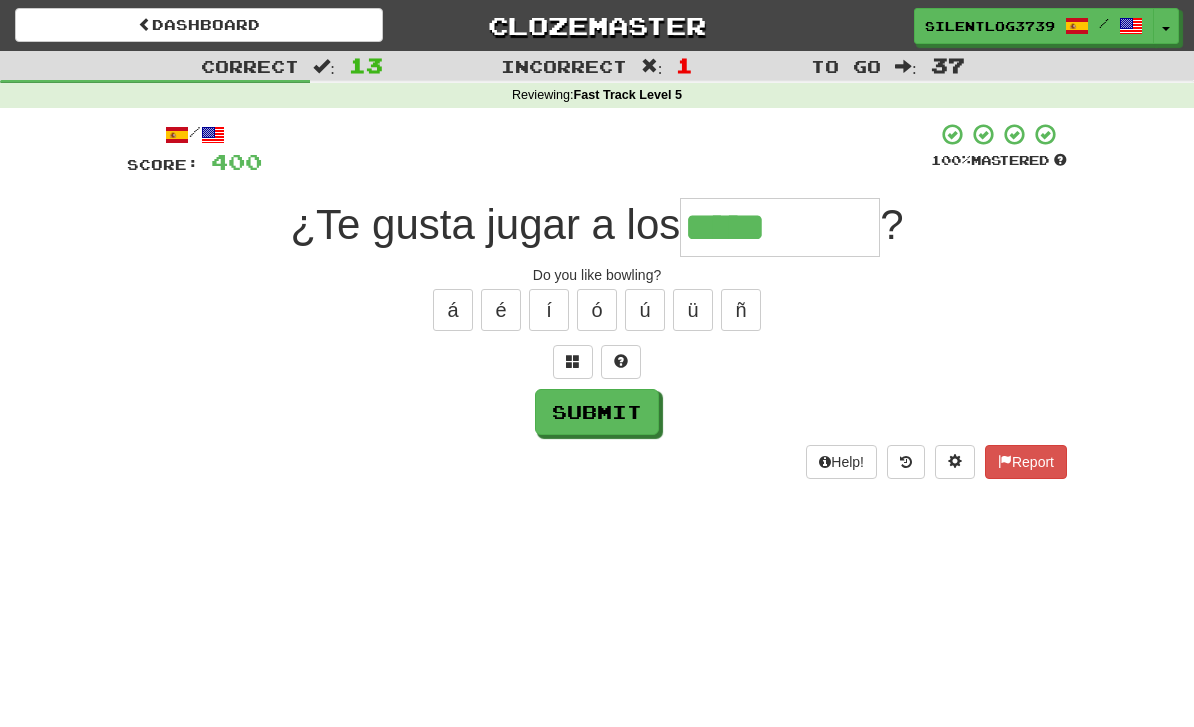 type on "*****" 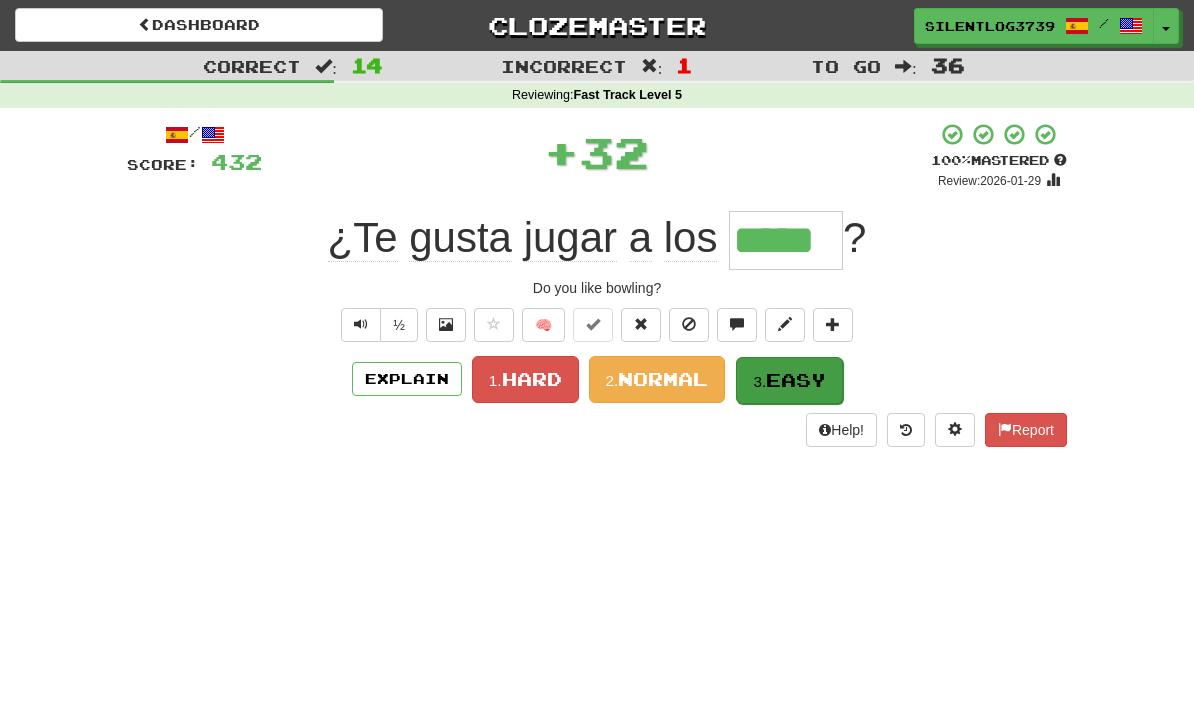 click on "Easy" at bounding box center (796, 380) 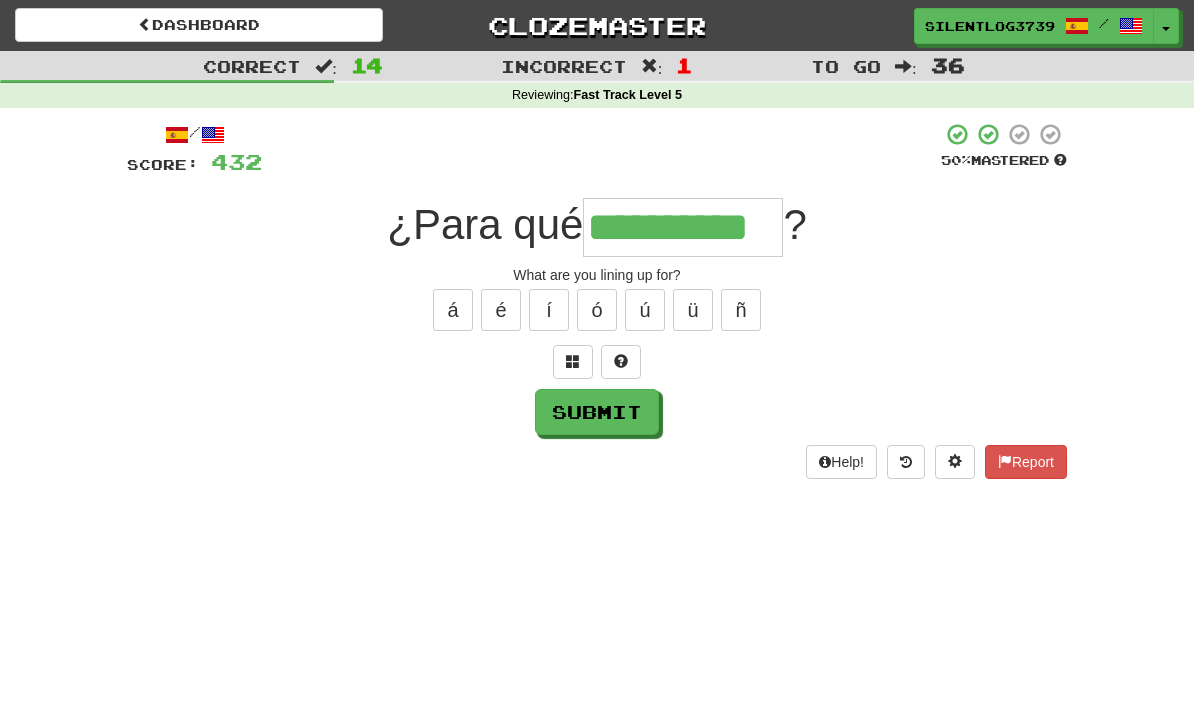 type on "**********" 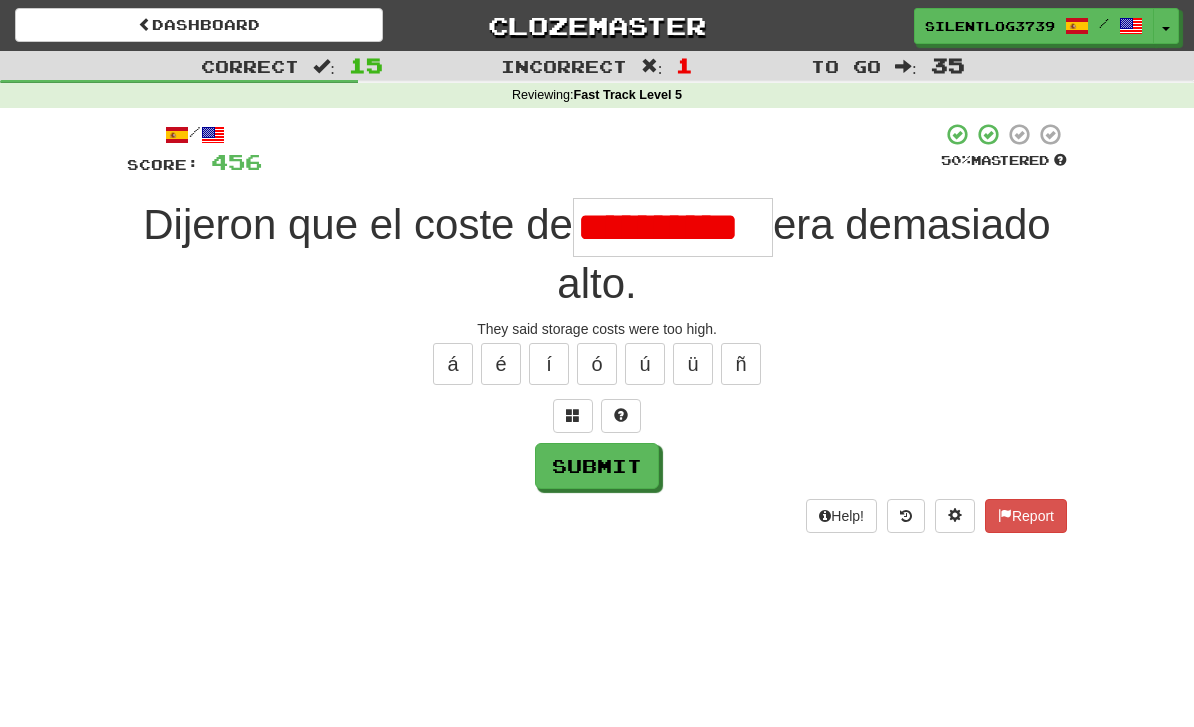 type on "**********" 